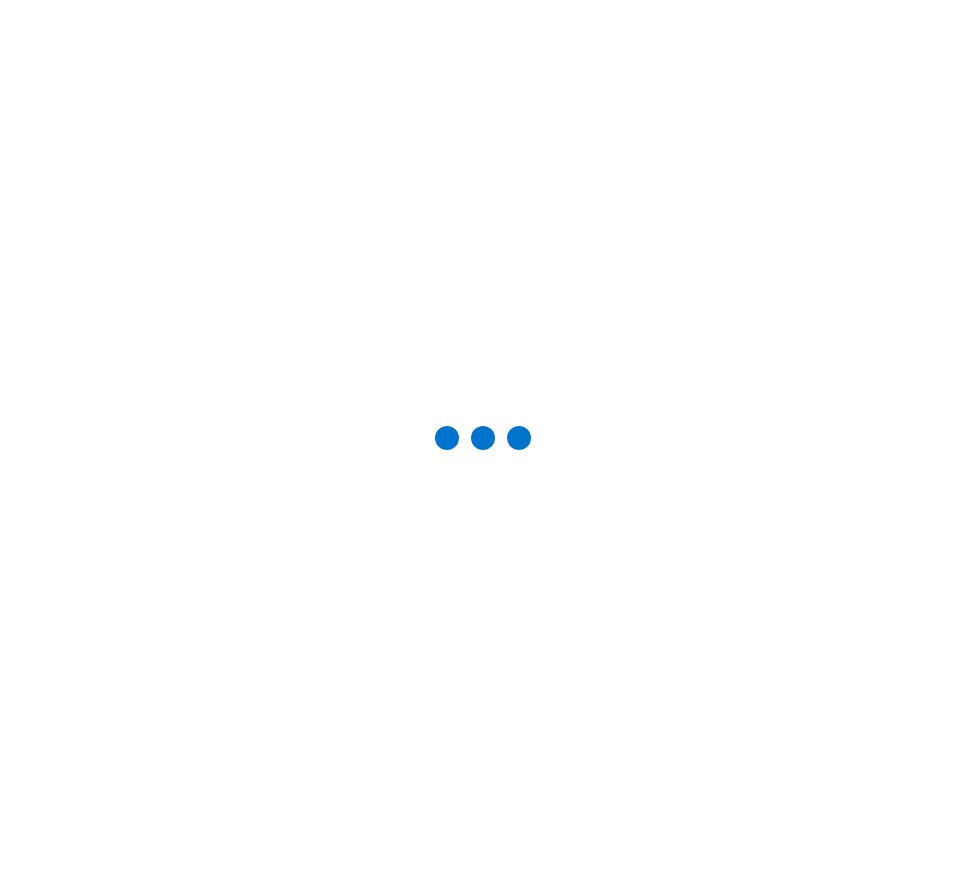 scroll, scrollTop: 0, scrollLeft: 0, axis: both 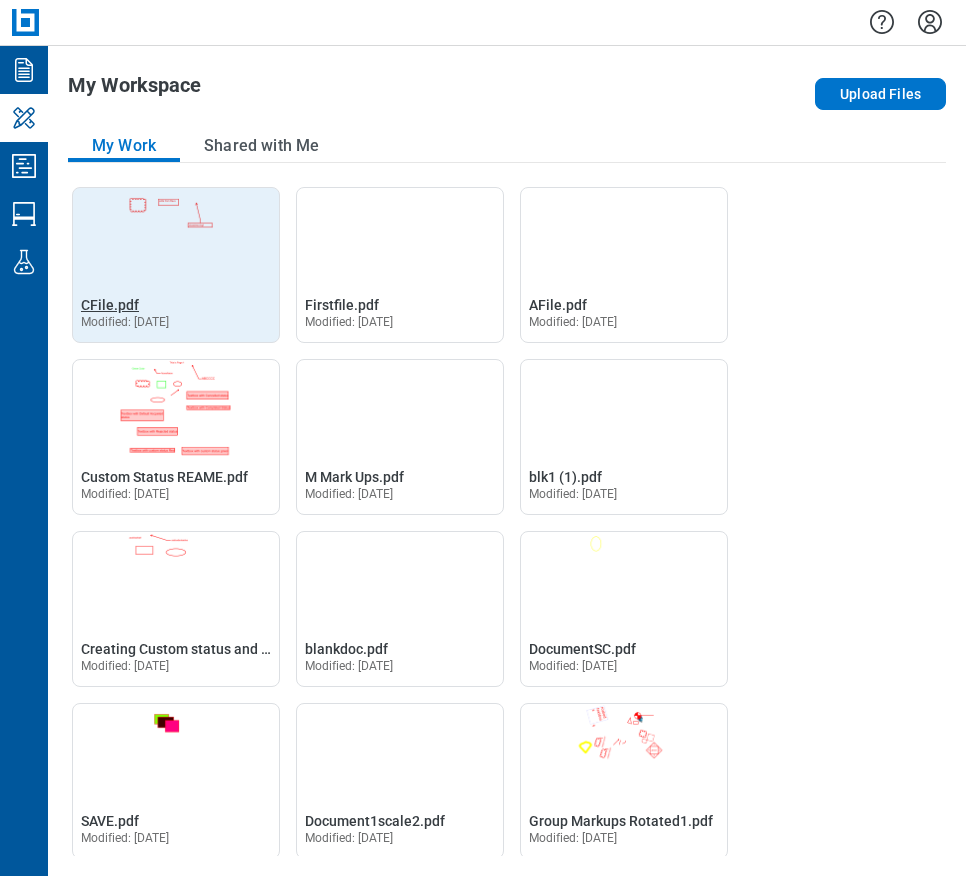 click on "CFile.pdf" at bounding box center [110, 305] 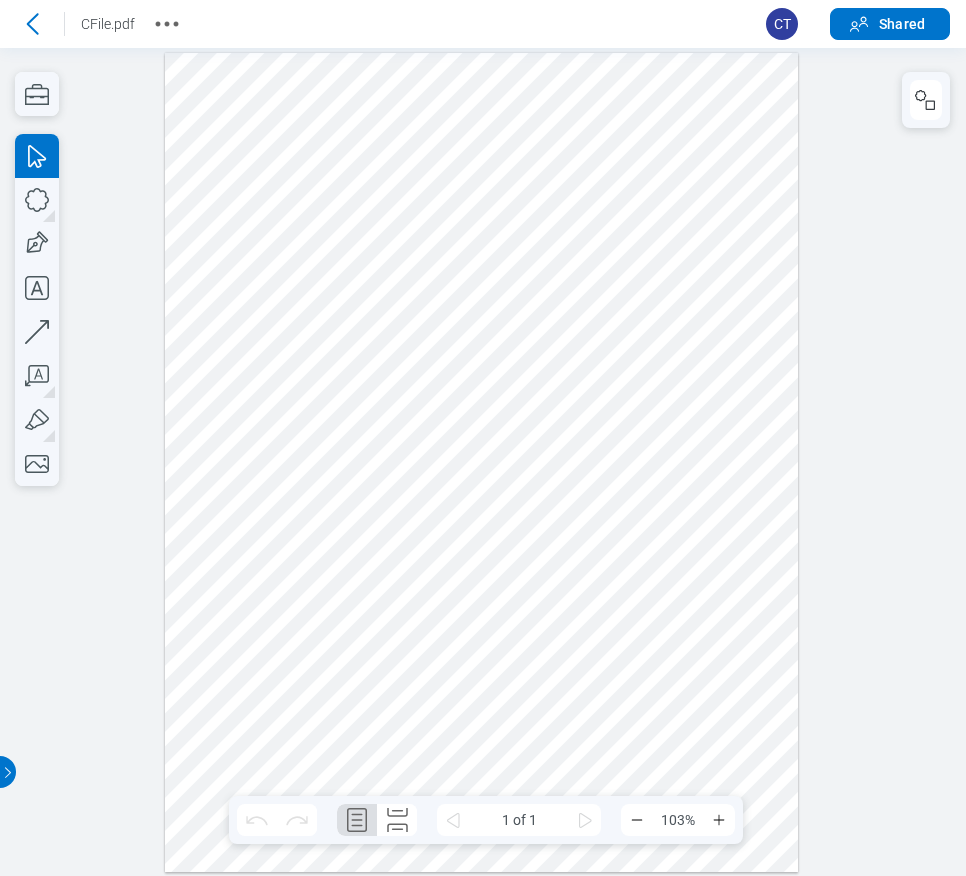 scroll, scrollTop: 0, scrollLeft: 0, axis: both 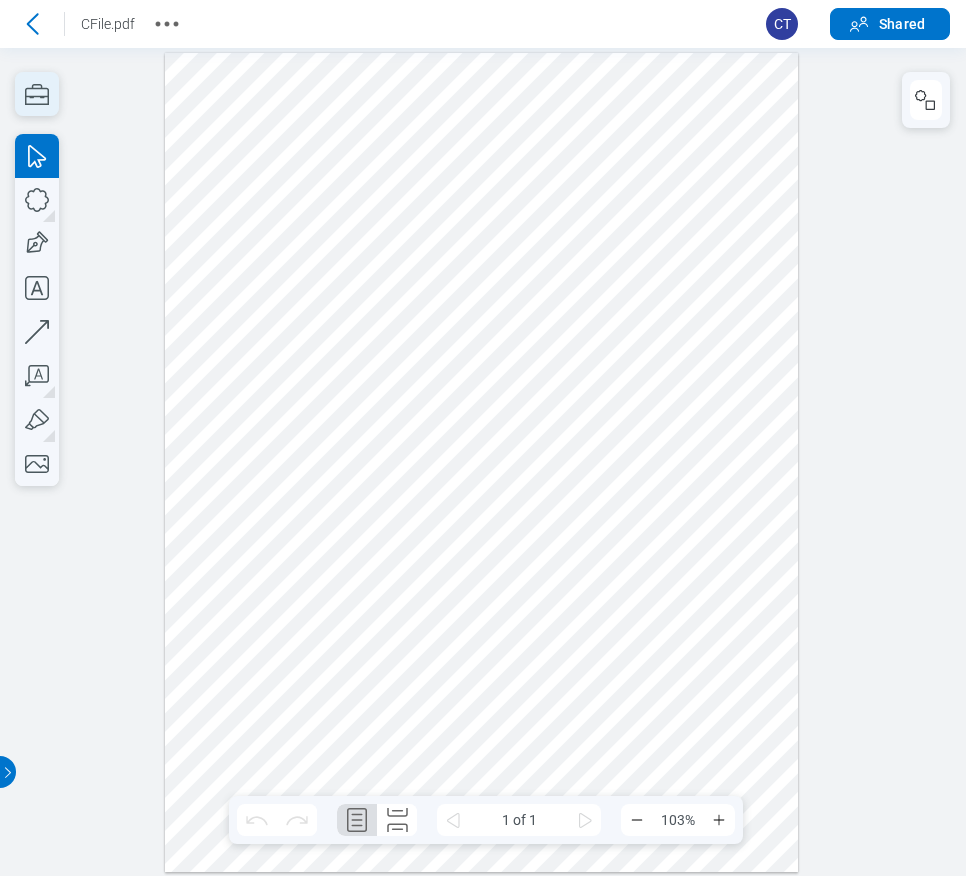 click 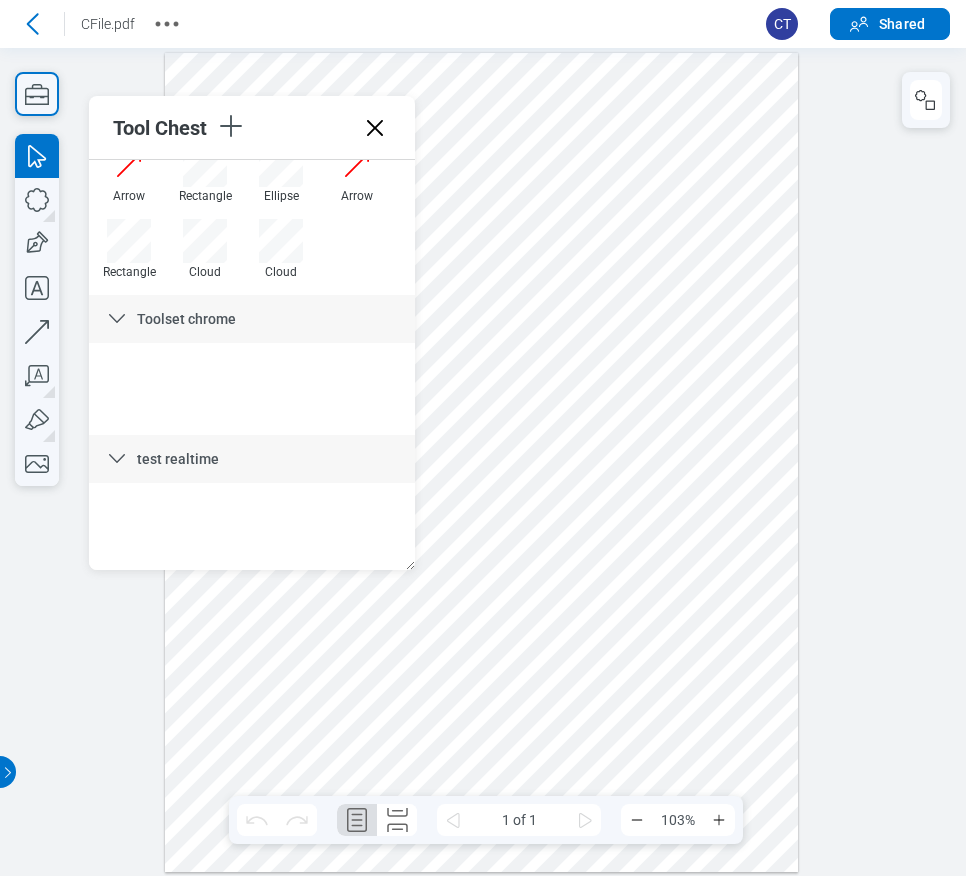 scroll, scrollTop: 1354, scrollLeft: 0, axis: vertical 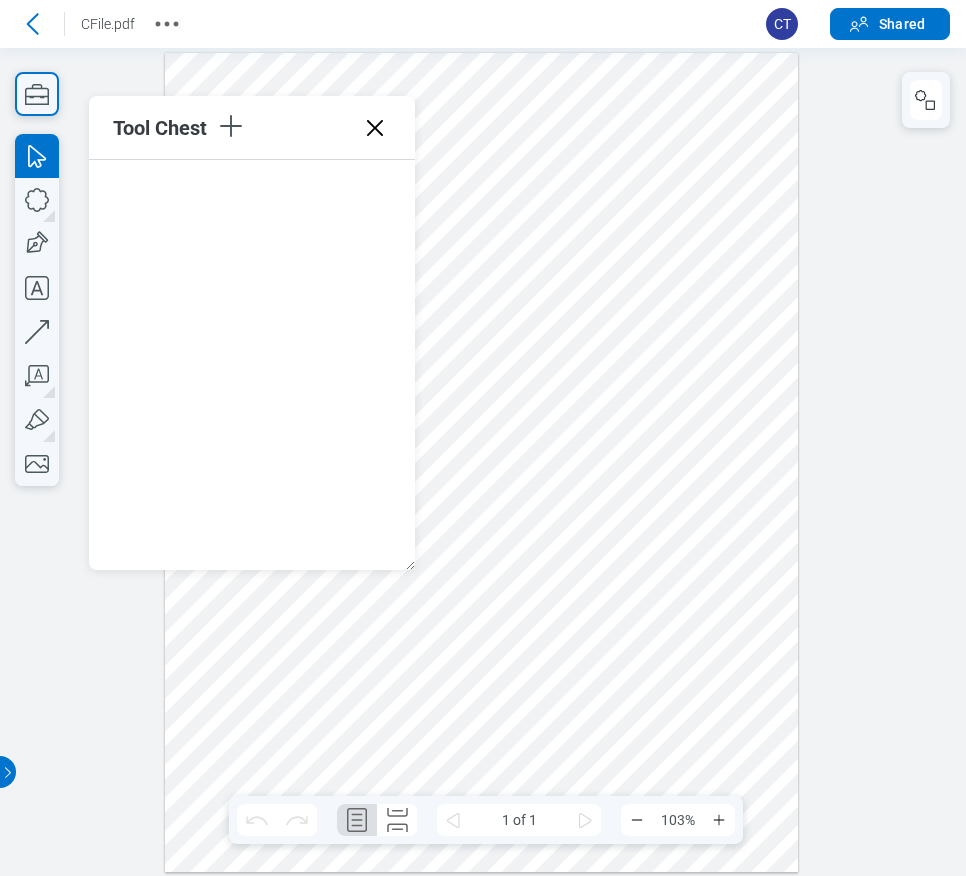 click 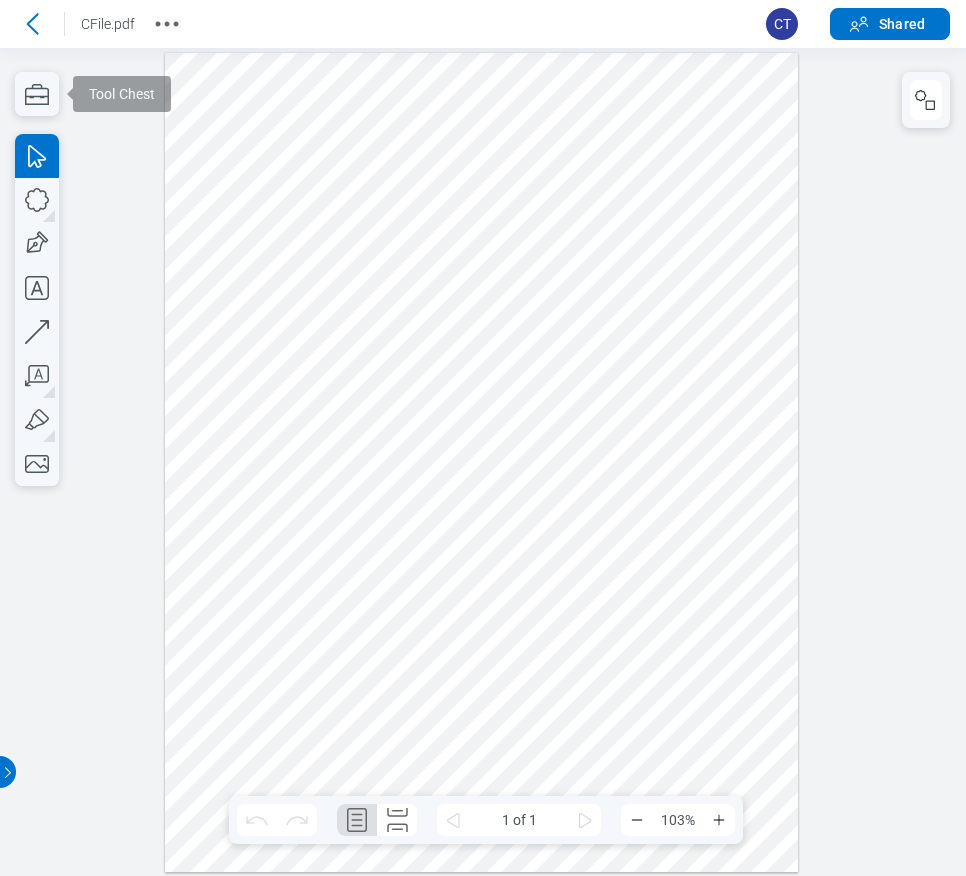 scroll, scrollTop: 0, scrollLeft: 0, axis: both 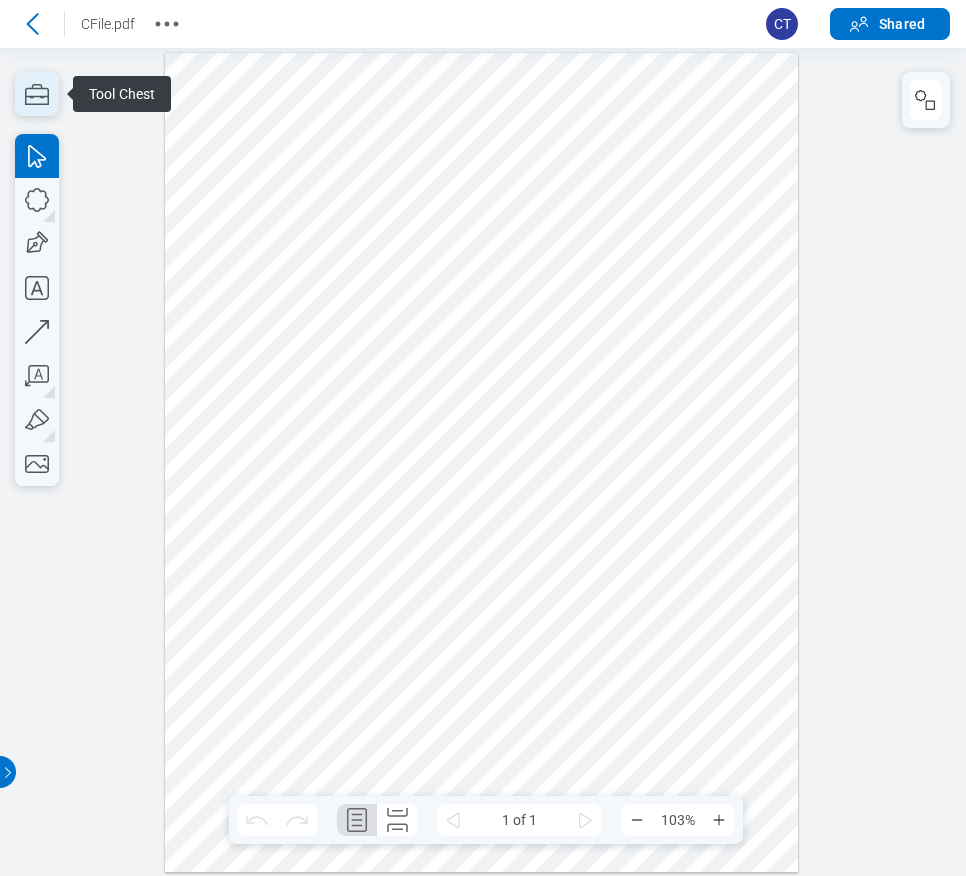 click 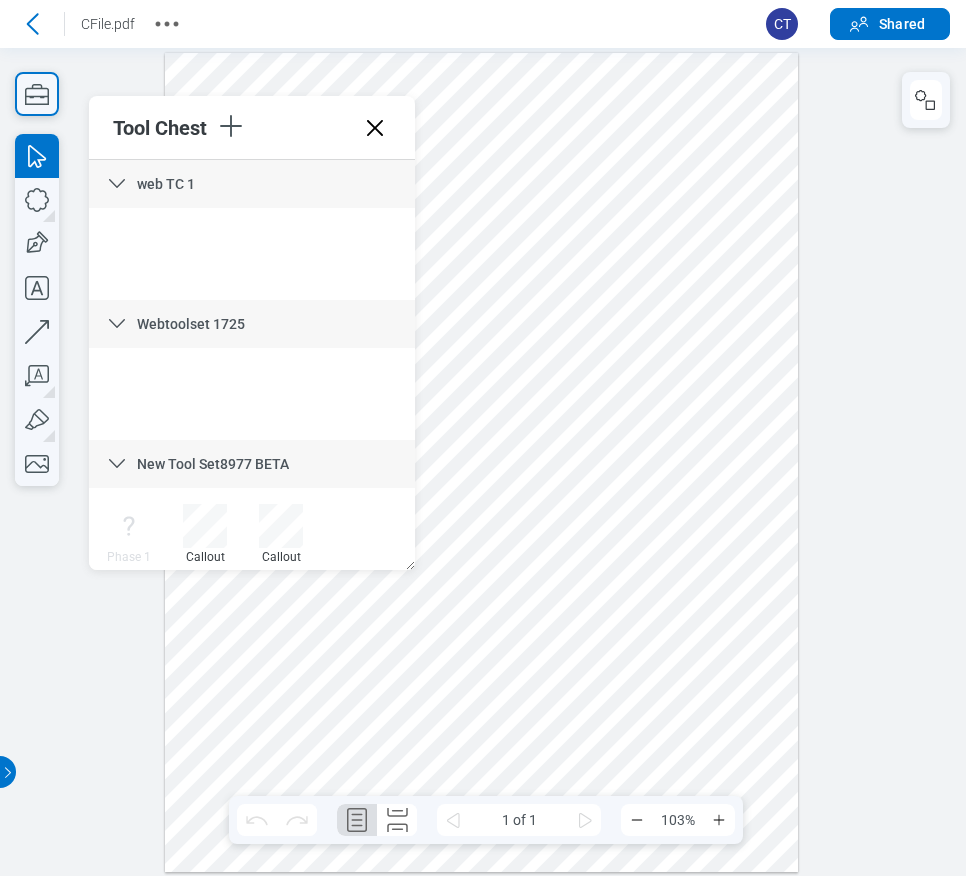 scroll, scrollTop: 1482, scrollLeft: 0, axis: vertical 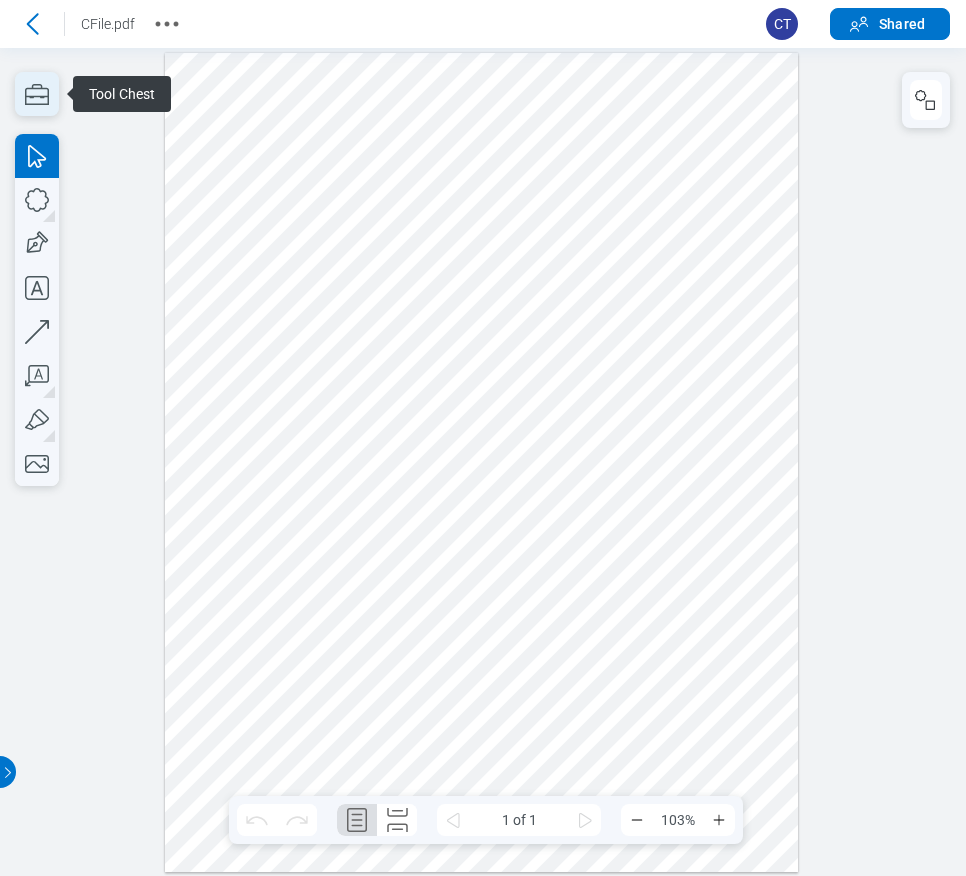 click 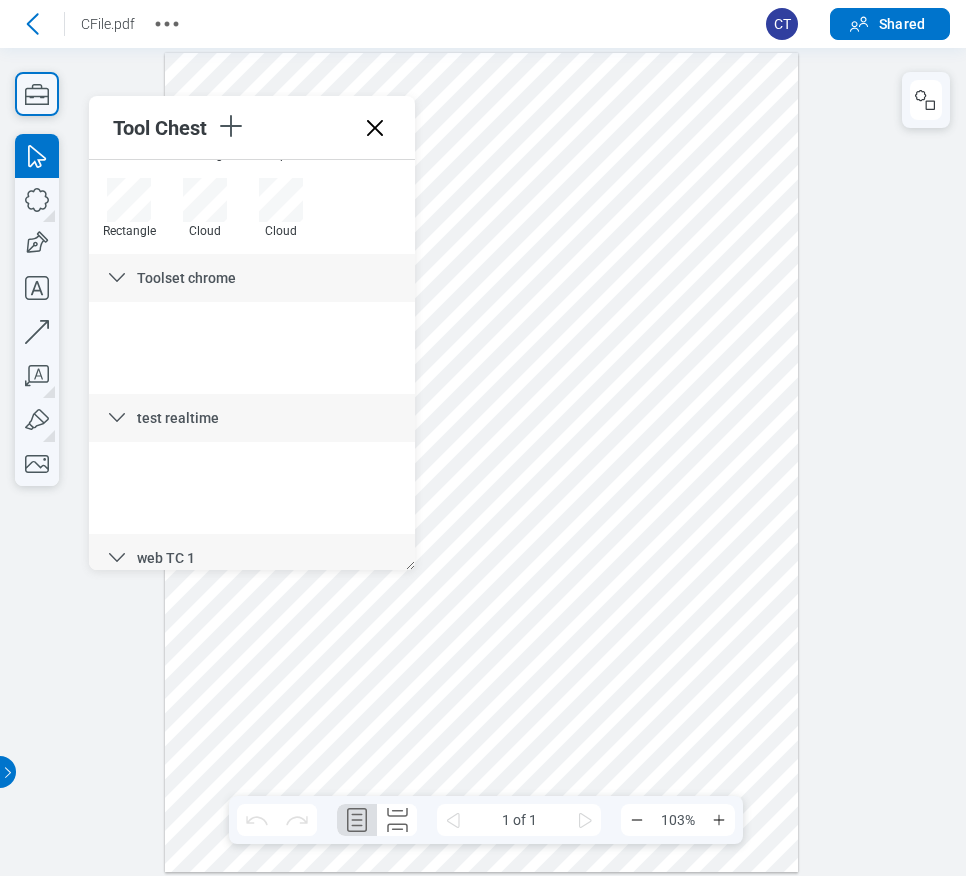 scroll, scrollTop: 1103, scrollLeft: 0, axis: vertical 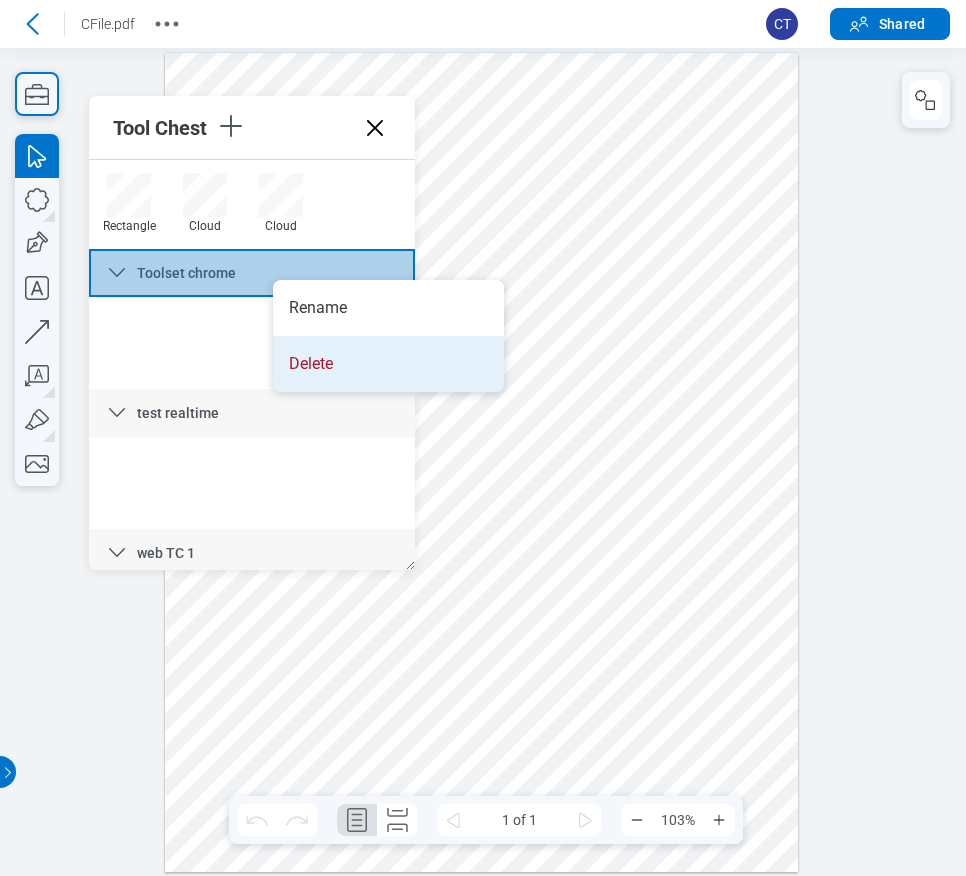 click on "Delete" at bounding box center [388, 364] 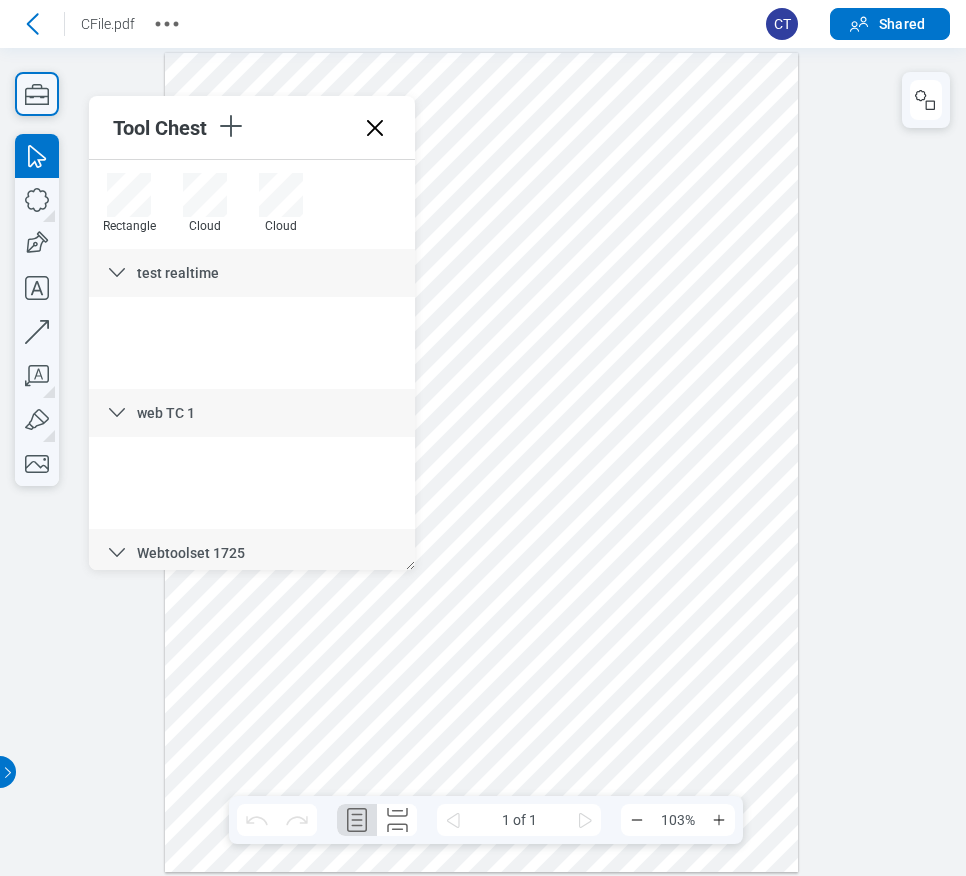 drag, startPoint x: 197, startPoint y: 278, endPoint x: 210, endPoint y: 278, distance: 13 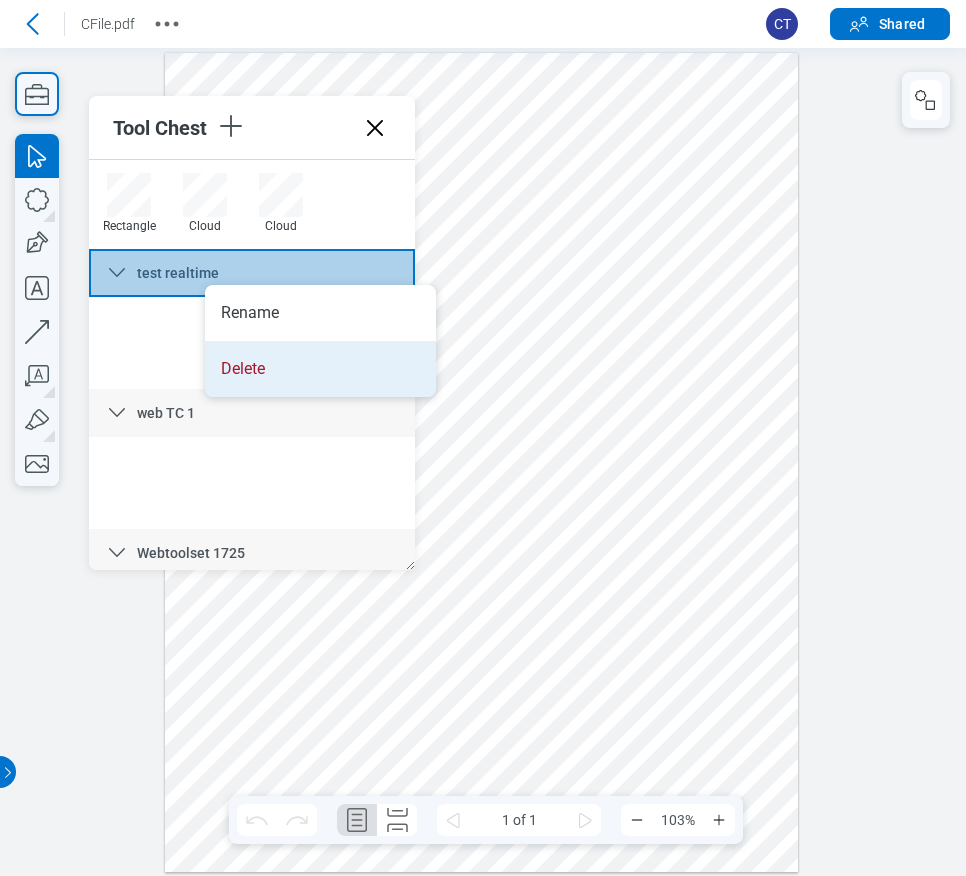click on "Delete" at bounding box center (320, 369) 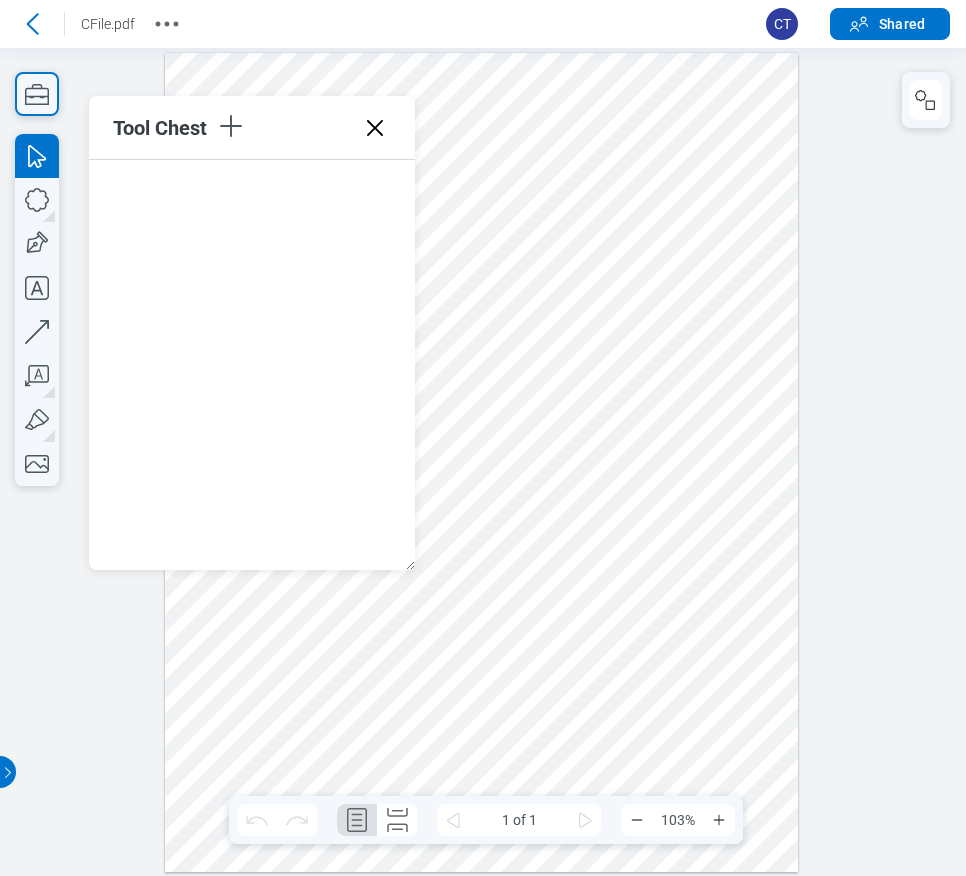 scroll, scrollTop: 0, scrollLeft: 0, axis: both 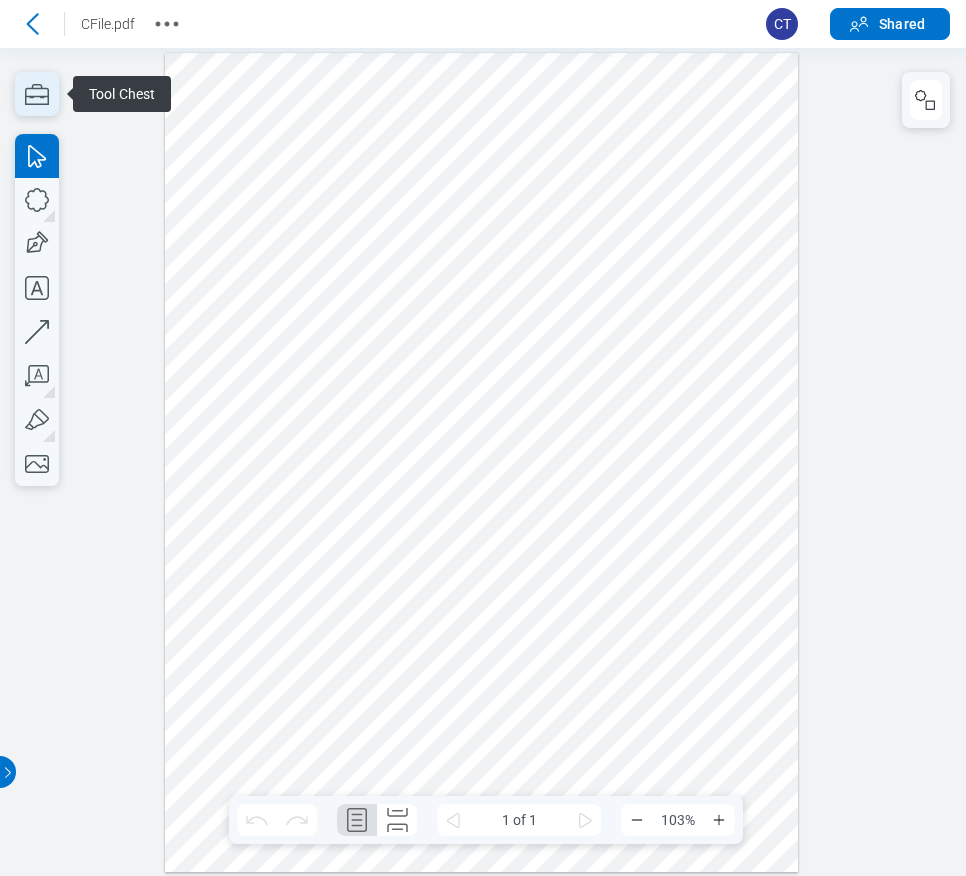 click 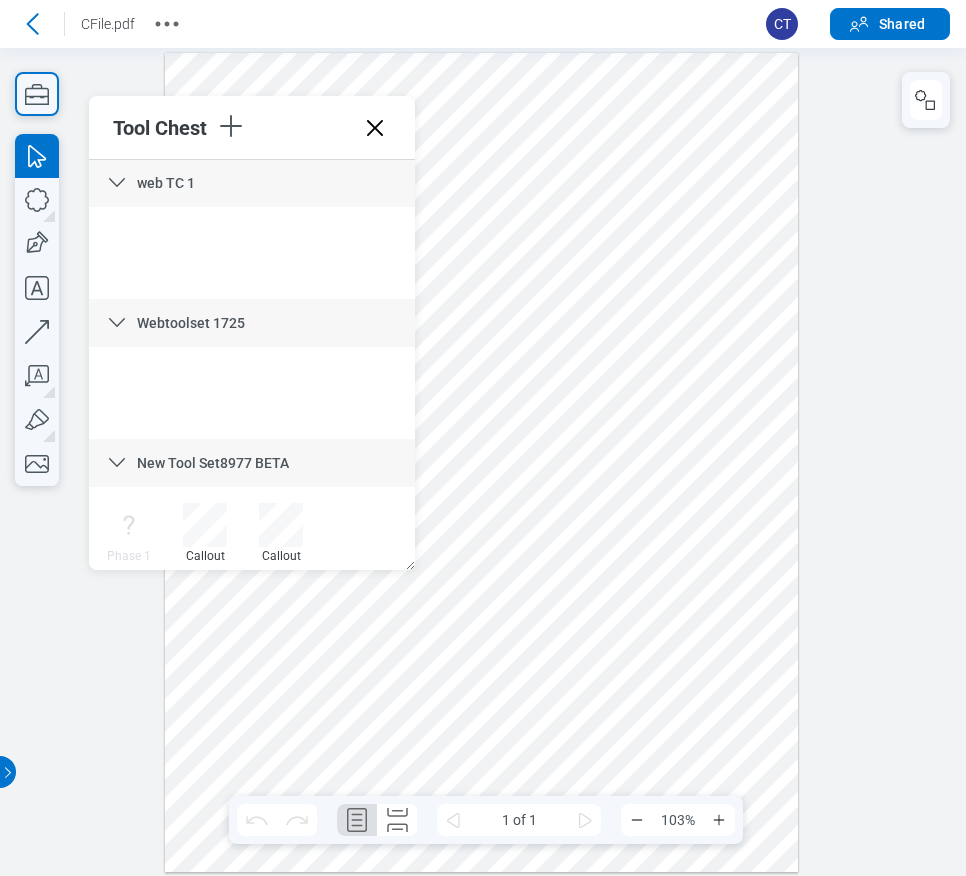 scroll, scrollTop: 1202, scrollLeft: 0, axis: vertical 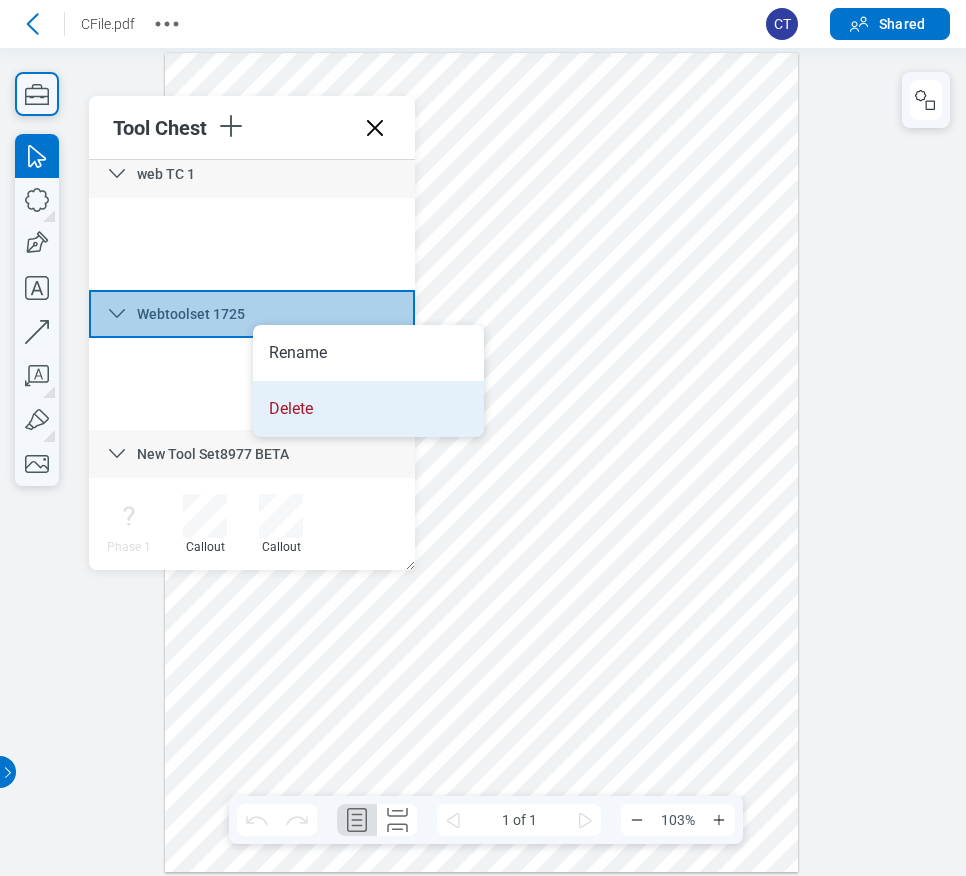 click on "Delete" at bounding box center (368, 409) 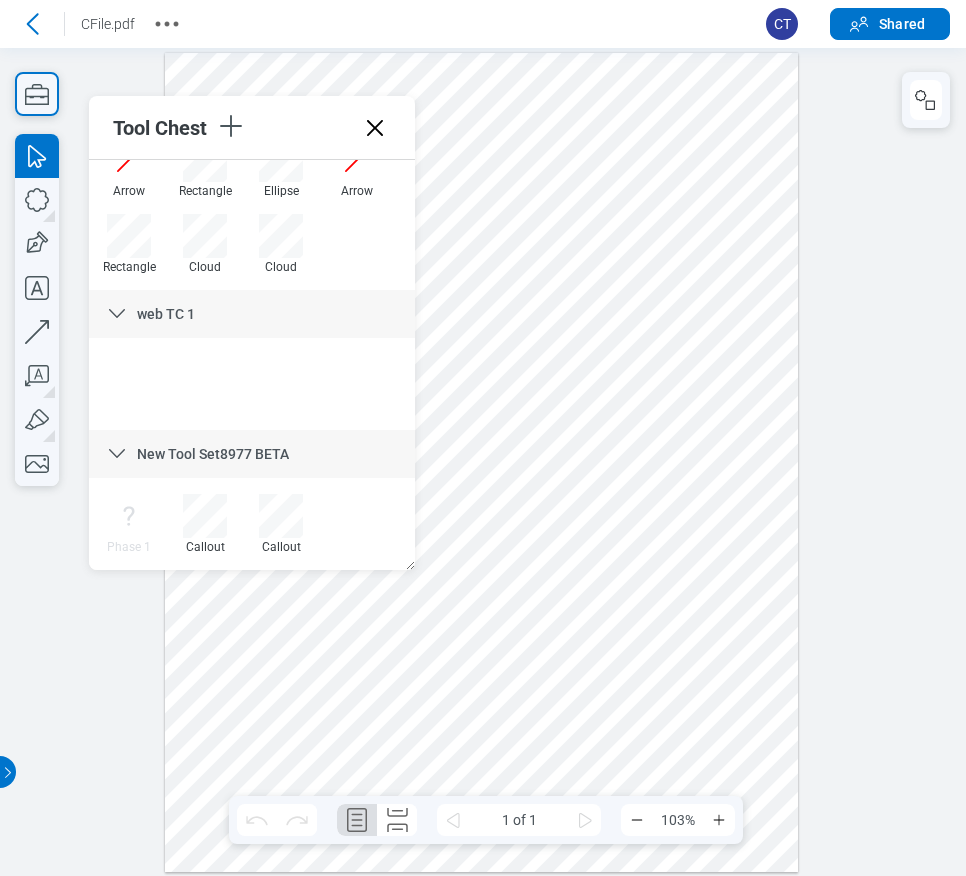scroll, scrollTop: 1062, scrollLeft: 0, axis: vertical 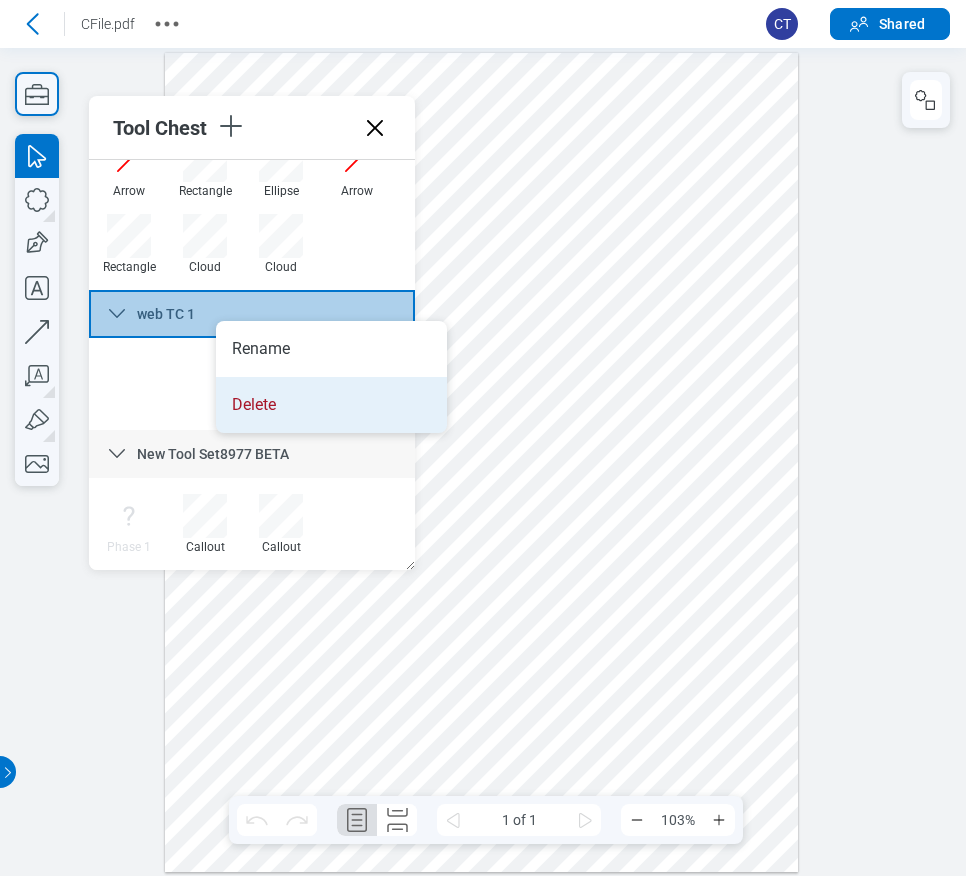 click on "Delete" at bounding box center [331, 405] 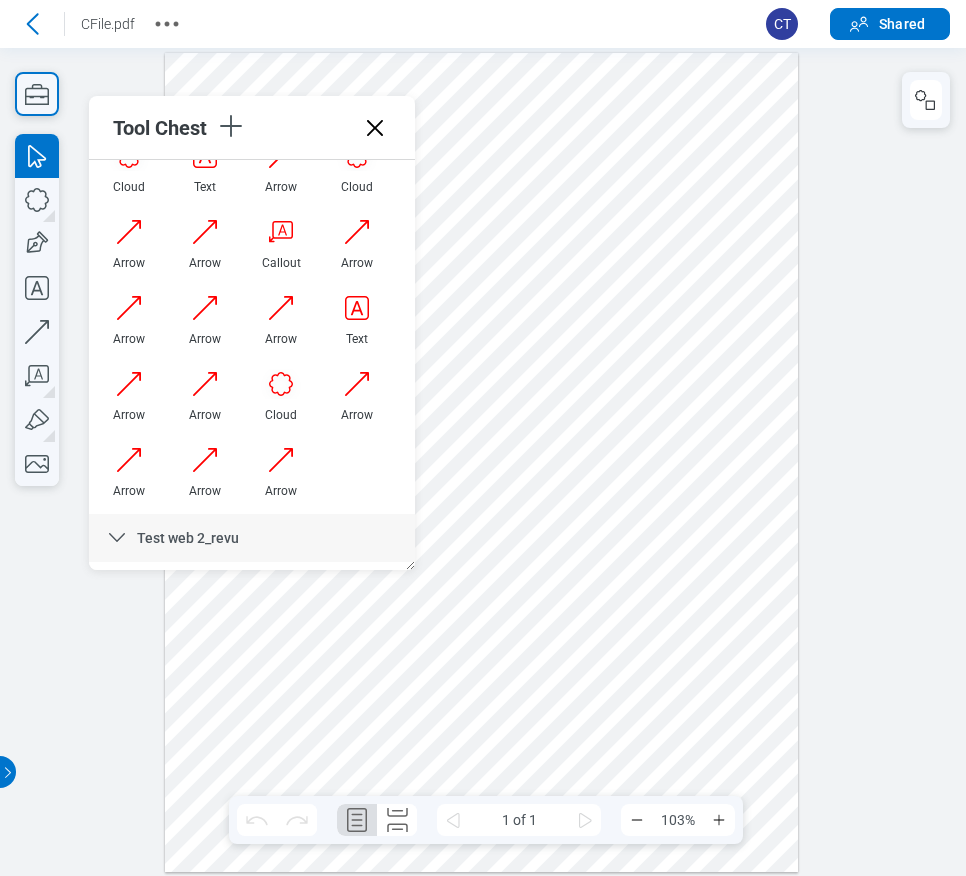 scroll, scrollTop: 722, scrollLeft: 0, axis: vertical 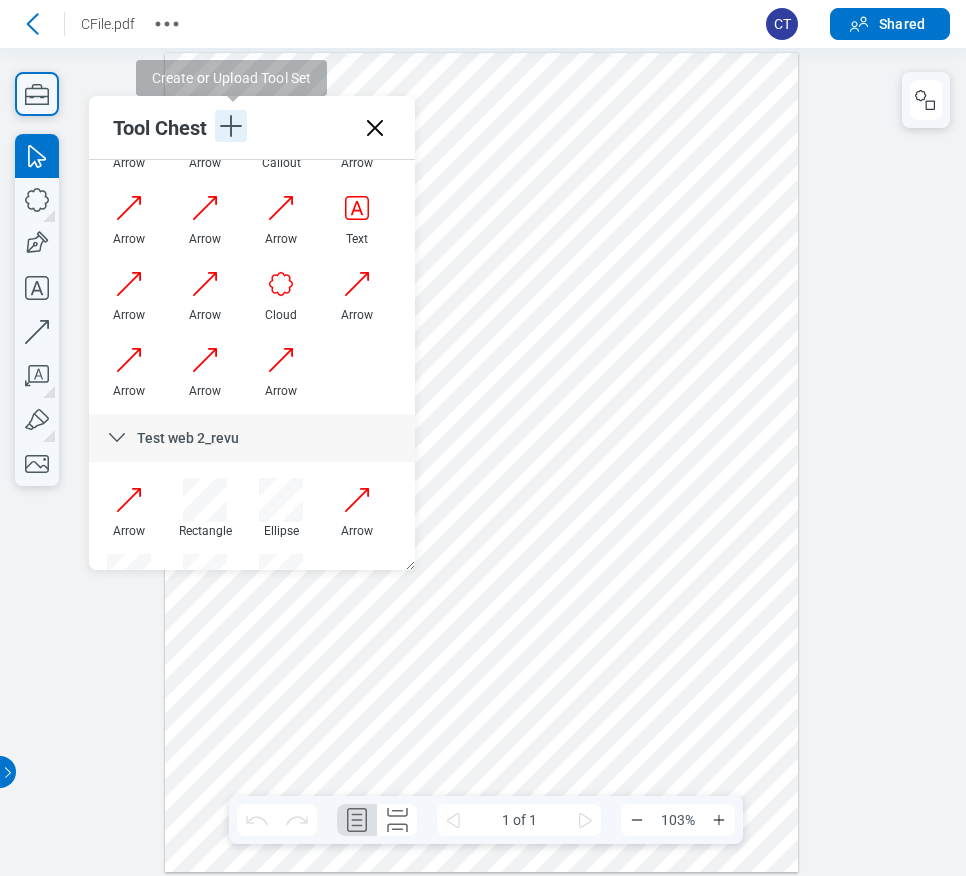 drag, startPoint x: 220, startPoint y: 122, endPoint x: 250, endPoint y: 128, distance: 30.594116 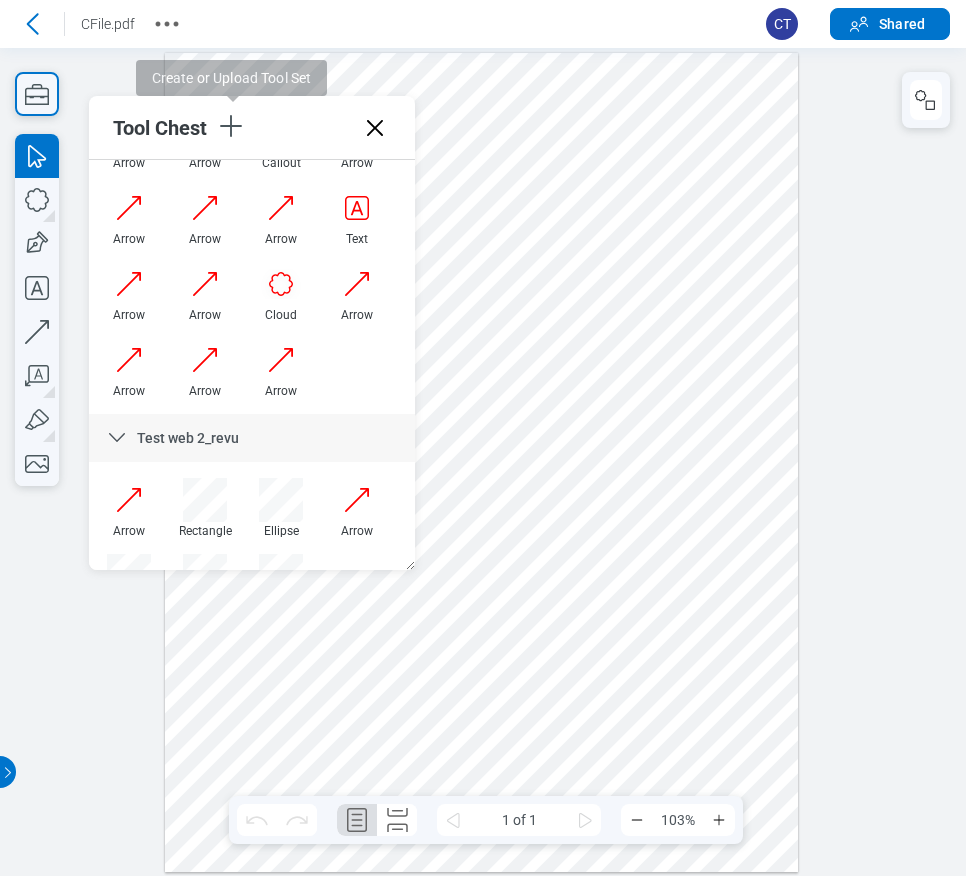 click 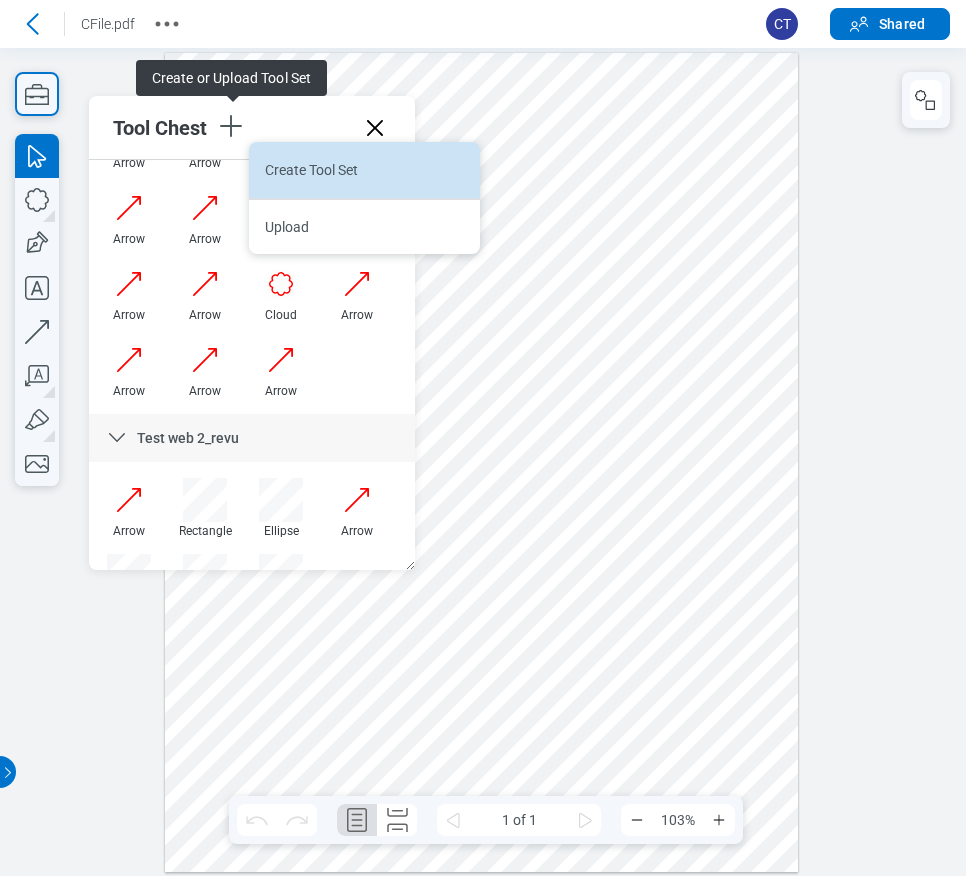 click on "Create Tool Set" at bounding box center (364, 170) 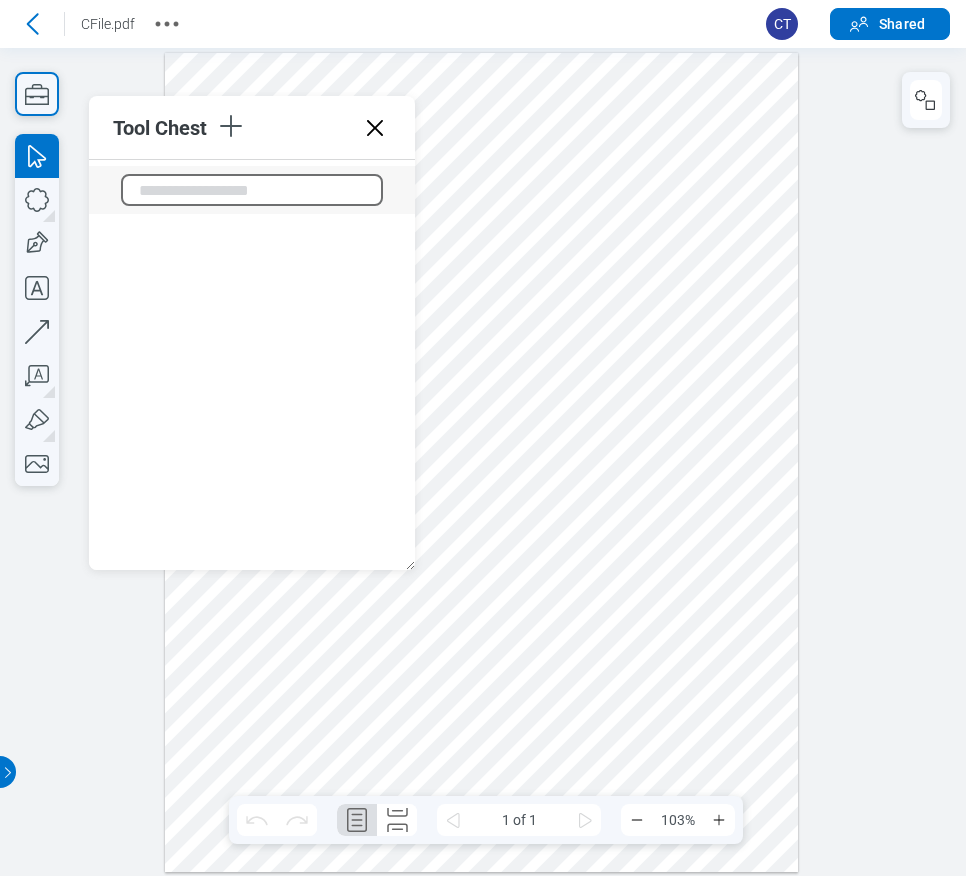 scroll, scrollTop: 1332, scrollLeft: 0, axis: vertical 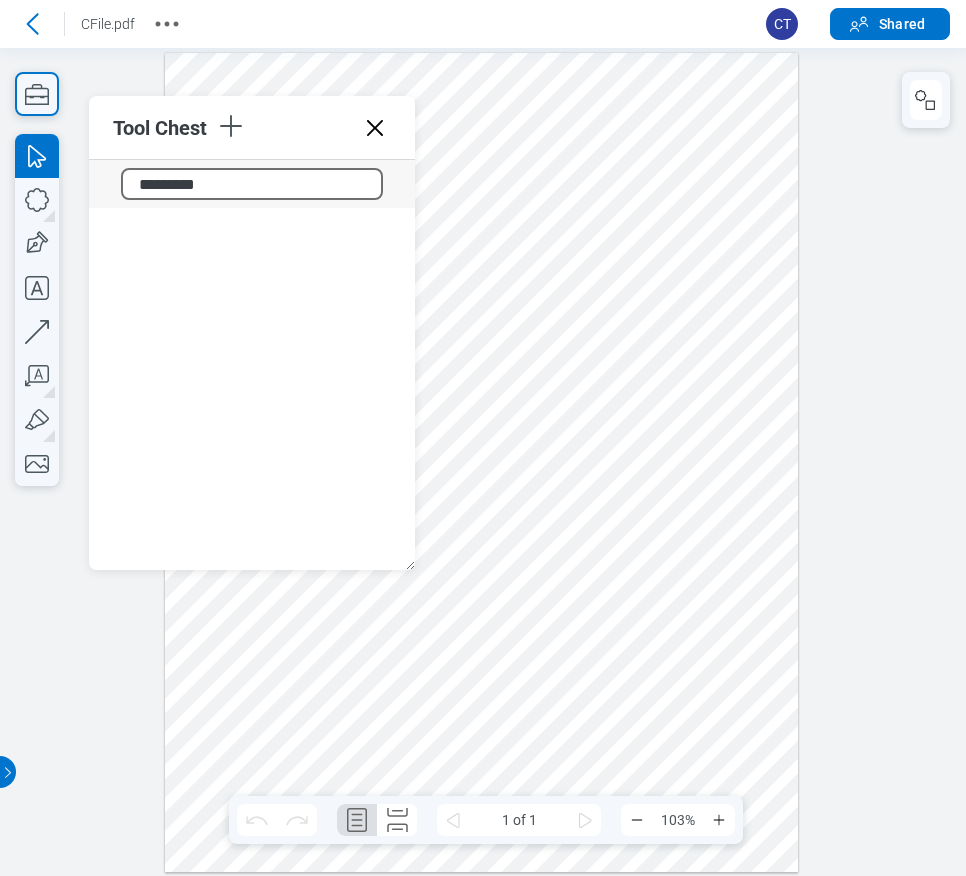 type on "**********" 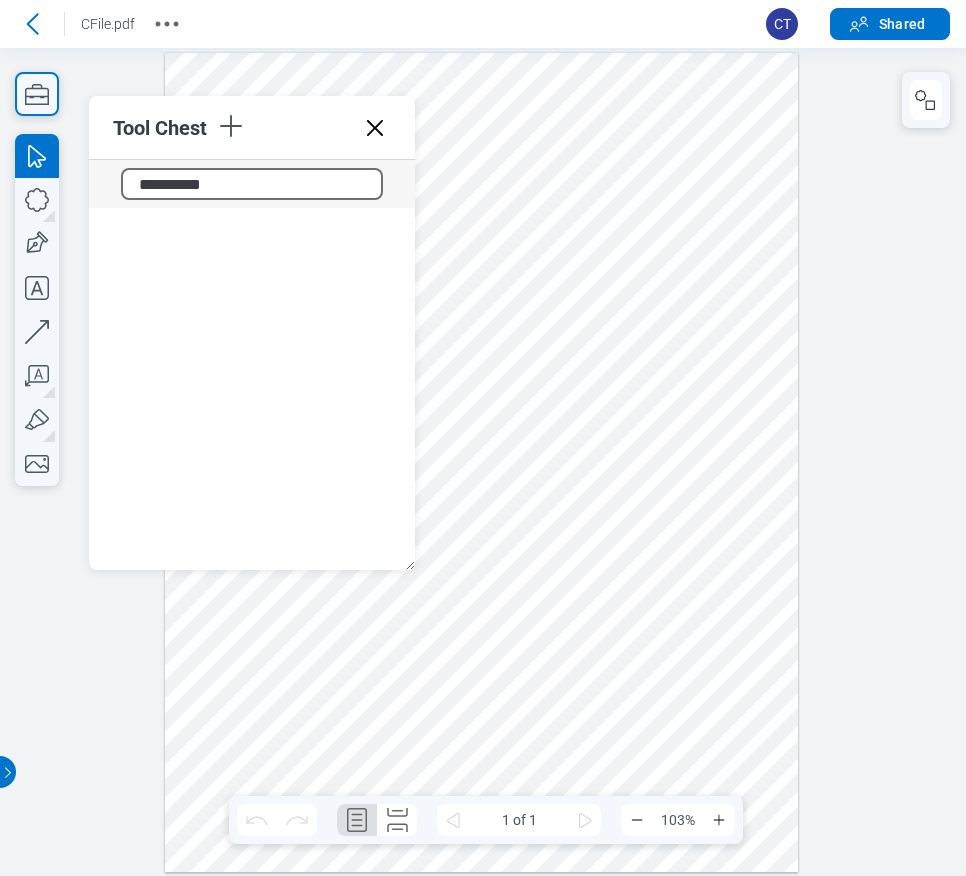 scroll, scrollTop: 1062, scrollLeft: 0, axis: vertical 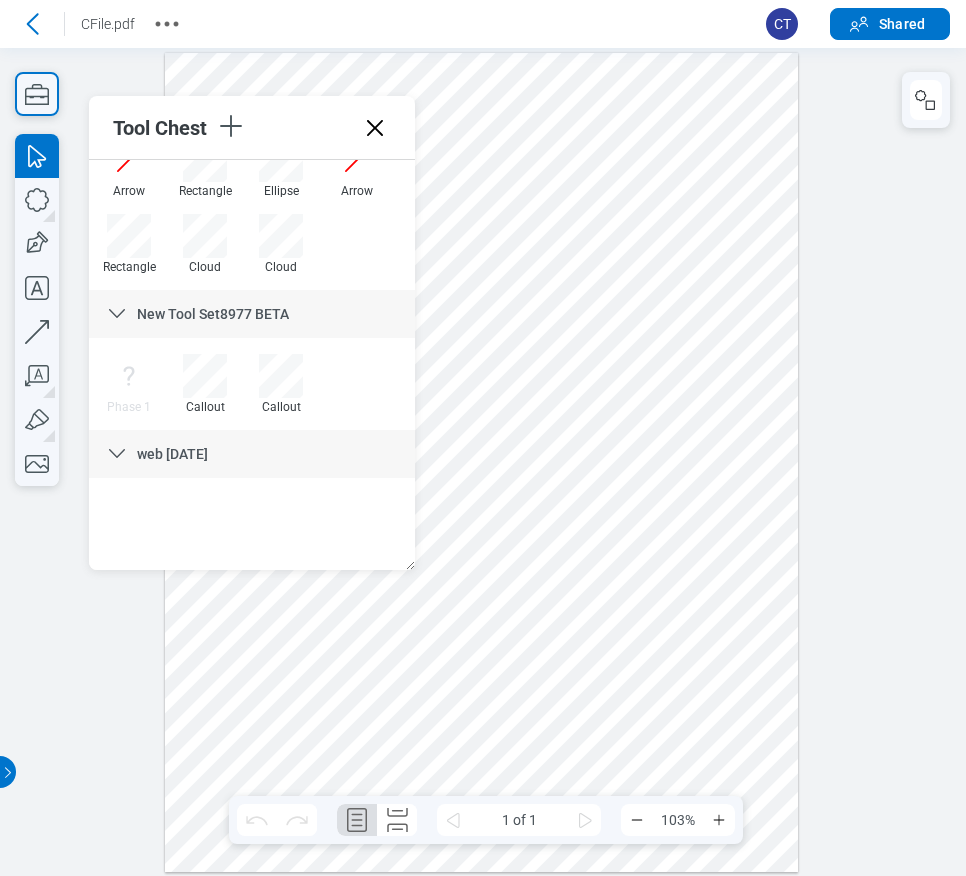 drag, startPoint x: 370, startPoint y: 77, endPoint x: 370, endPoint y: 124, distance: 47 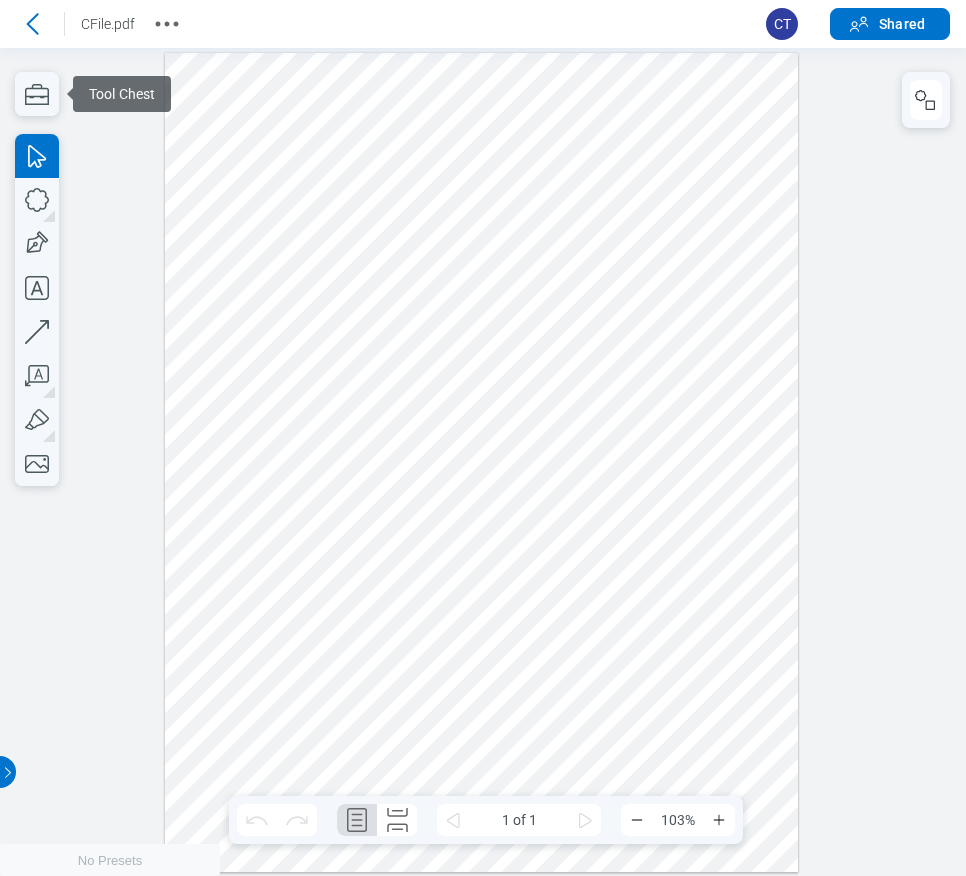 scroll, scrollTop: 0, scrollLeft: 0, axis: both 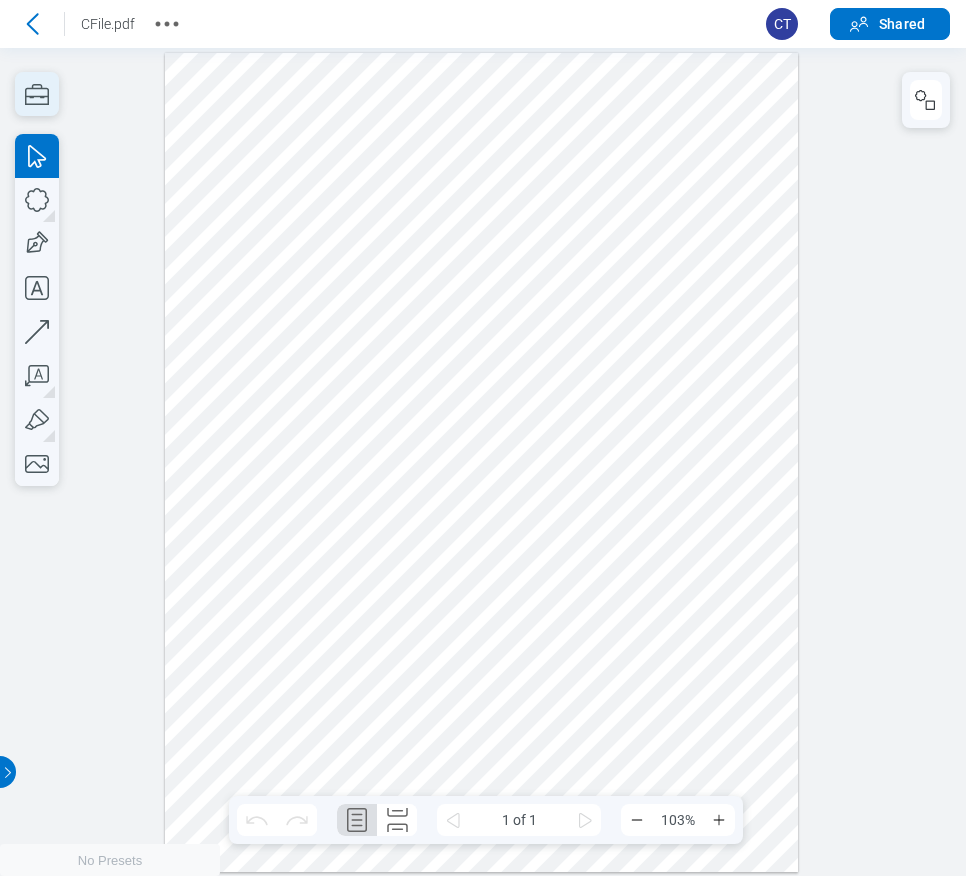 click 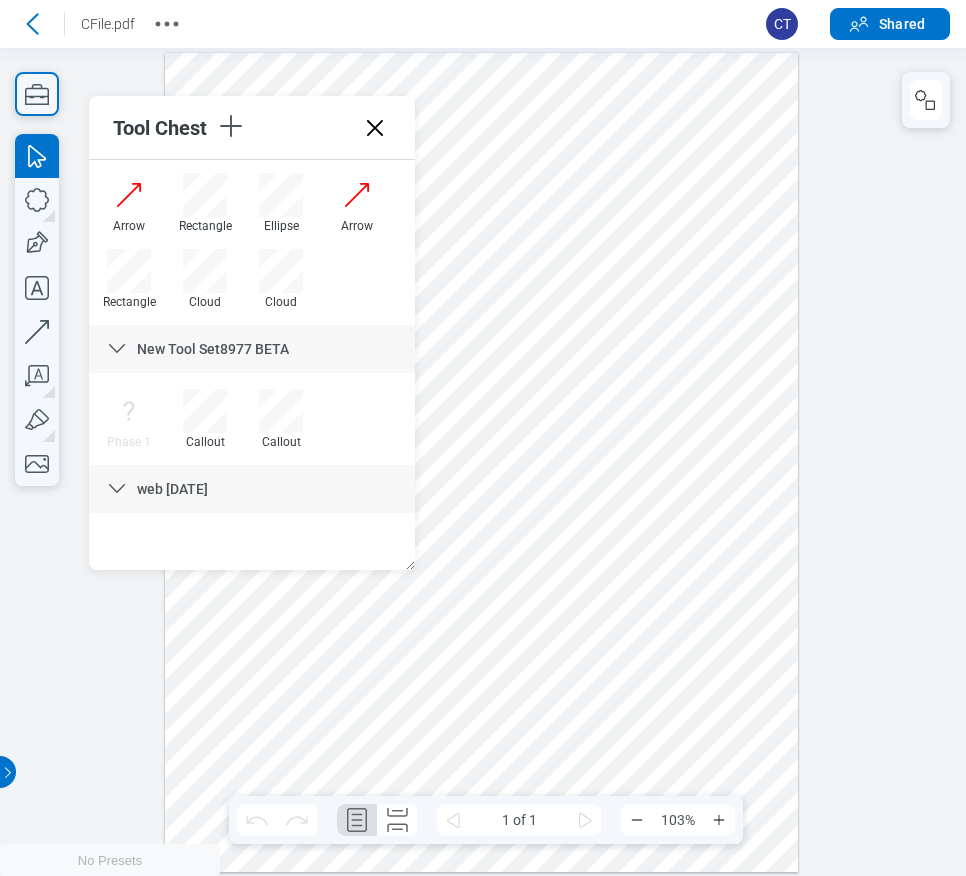 scroll, scrollTop: 1062, scrollLeft: 0, axis: vertical 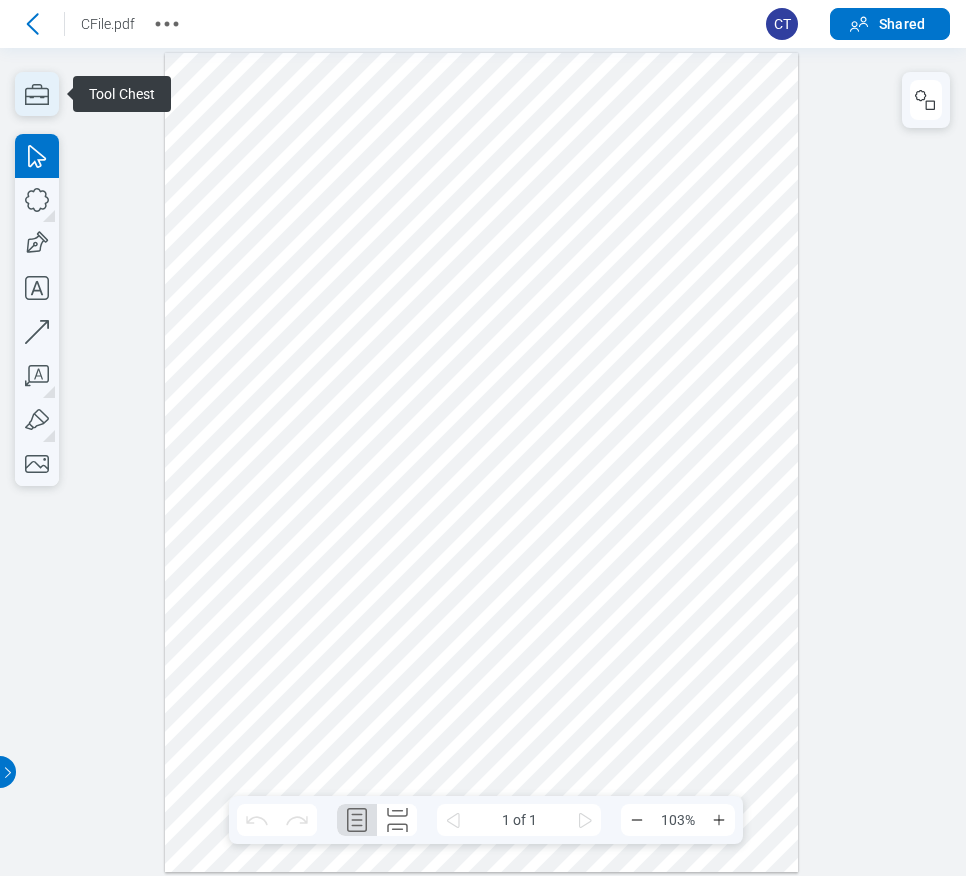 click 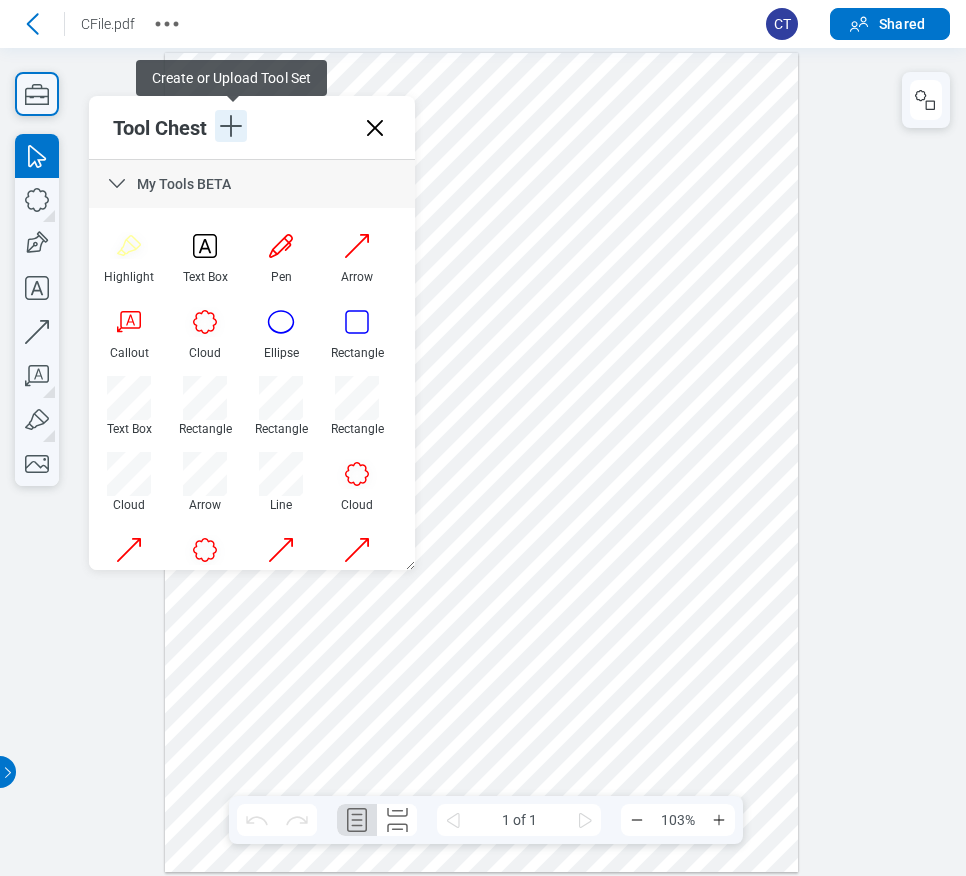 click 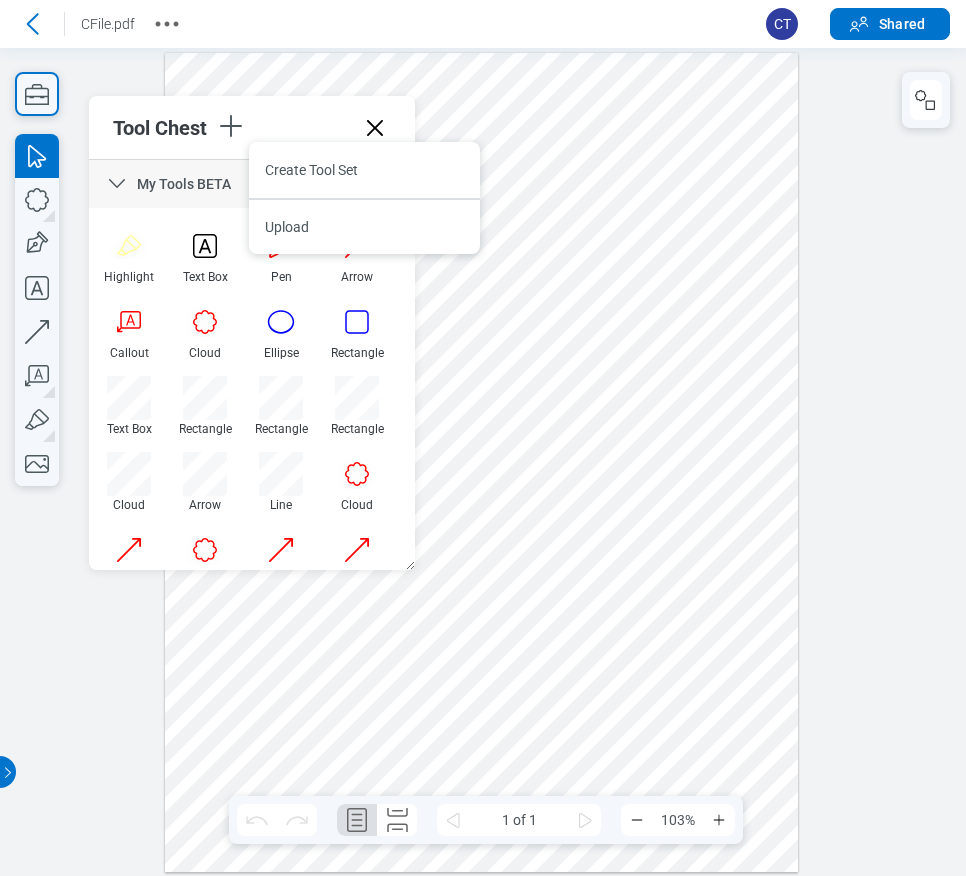 click at bounding box center [481, 463] 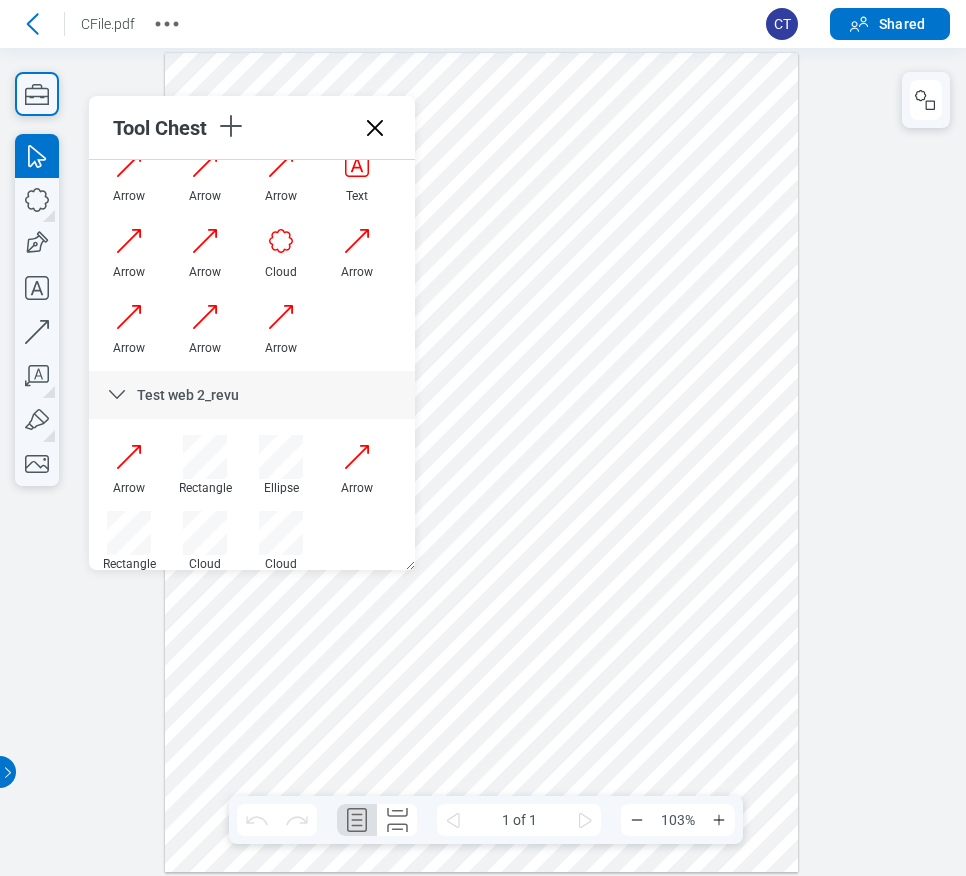 scroll, scrollTop: 762, scrollLeft: 0, axis: vertical 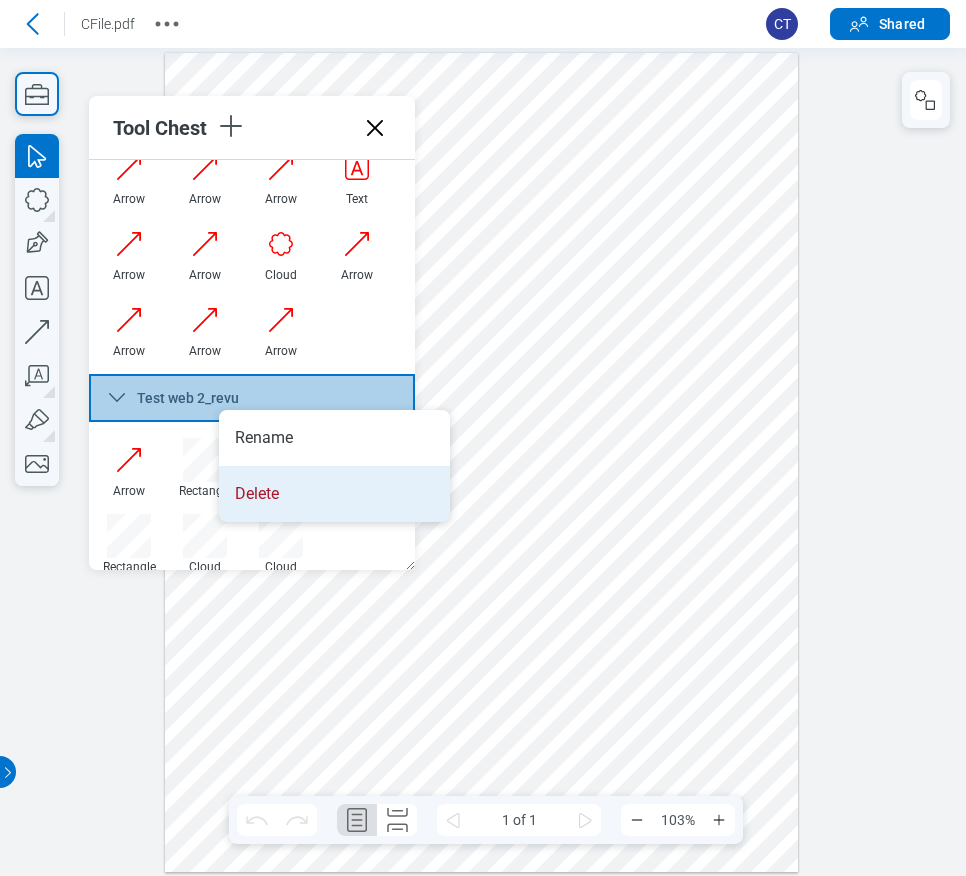 click on "Delete" at bounding box center [334, 494] 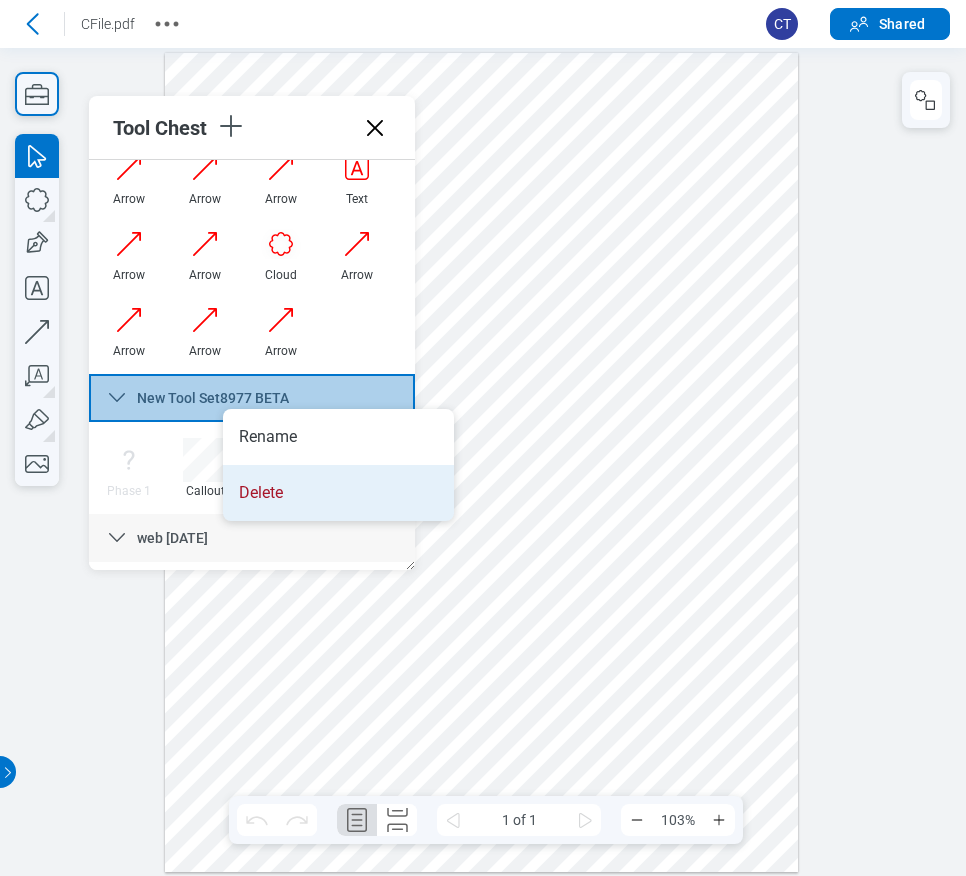 click on "Delete" at bounding box center (338, 493) 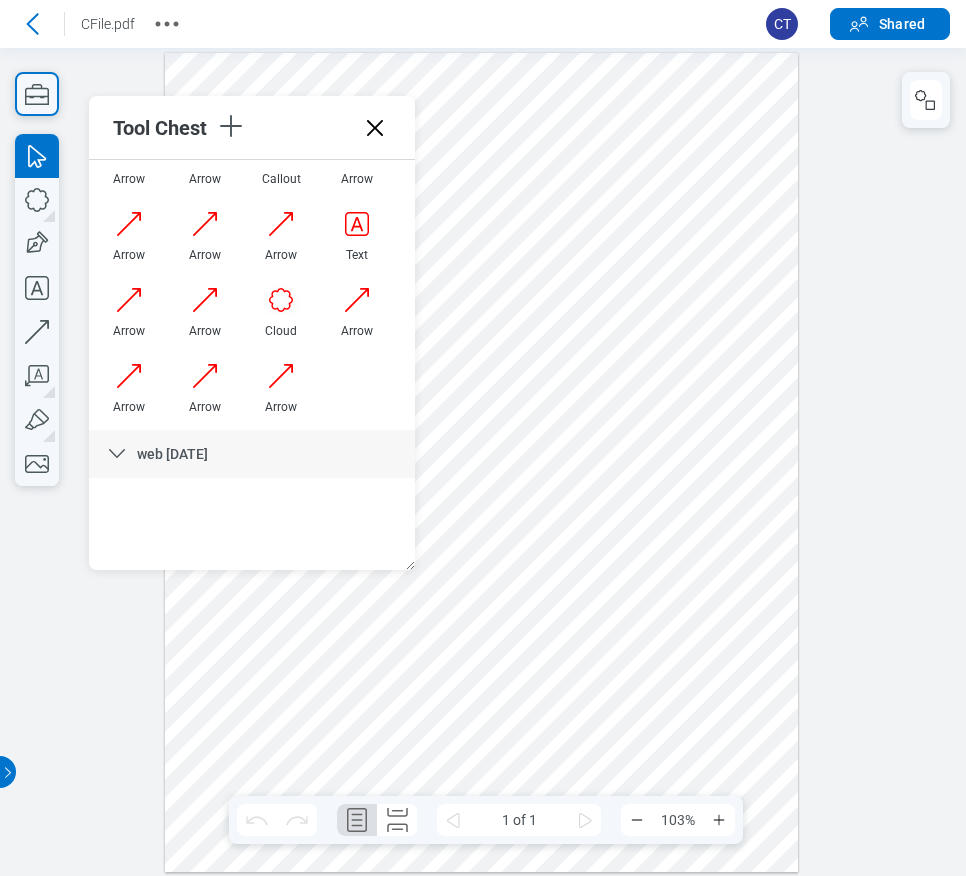 scroll, scrollTop: 706, scrollLeft: 0, axis: vertical 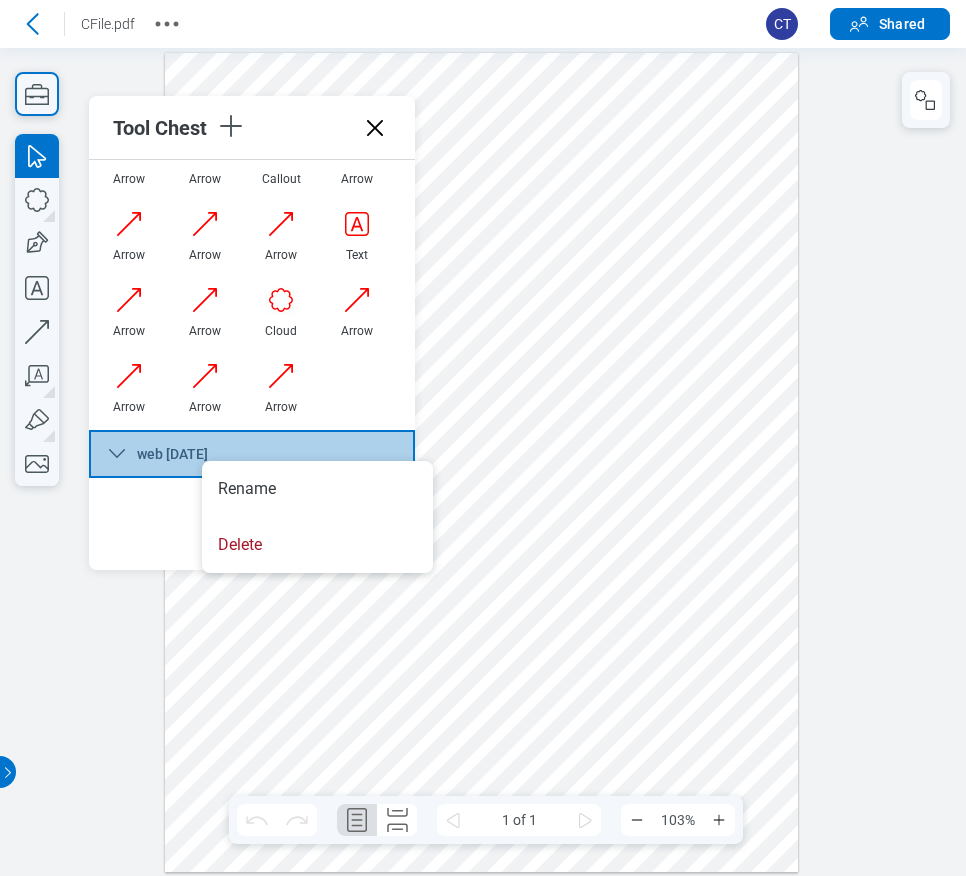 click on "Delete" at bounding box center (317, 545) 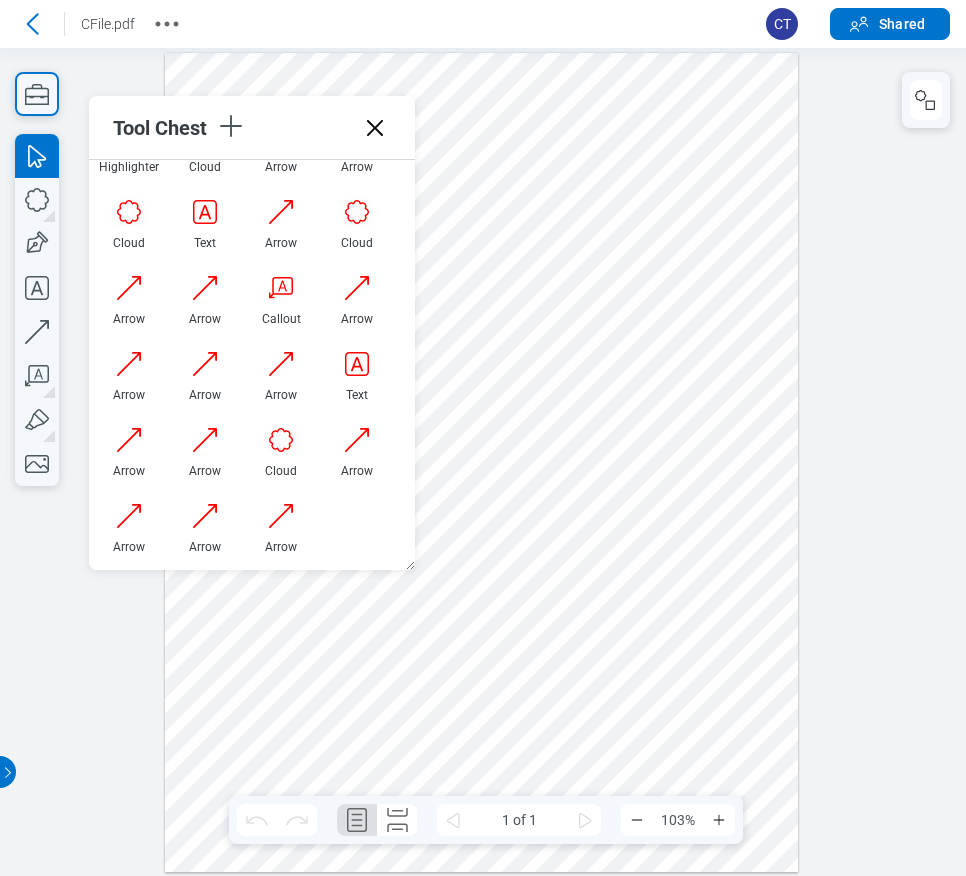 scroll, scrollTop: 566, scrollLeft: 0, axis: vertical 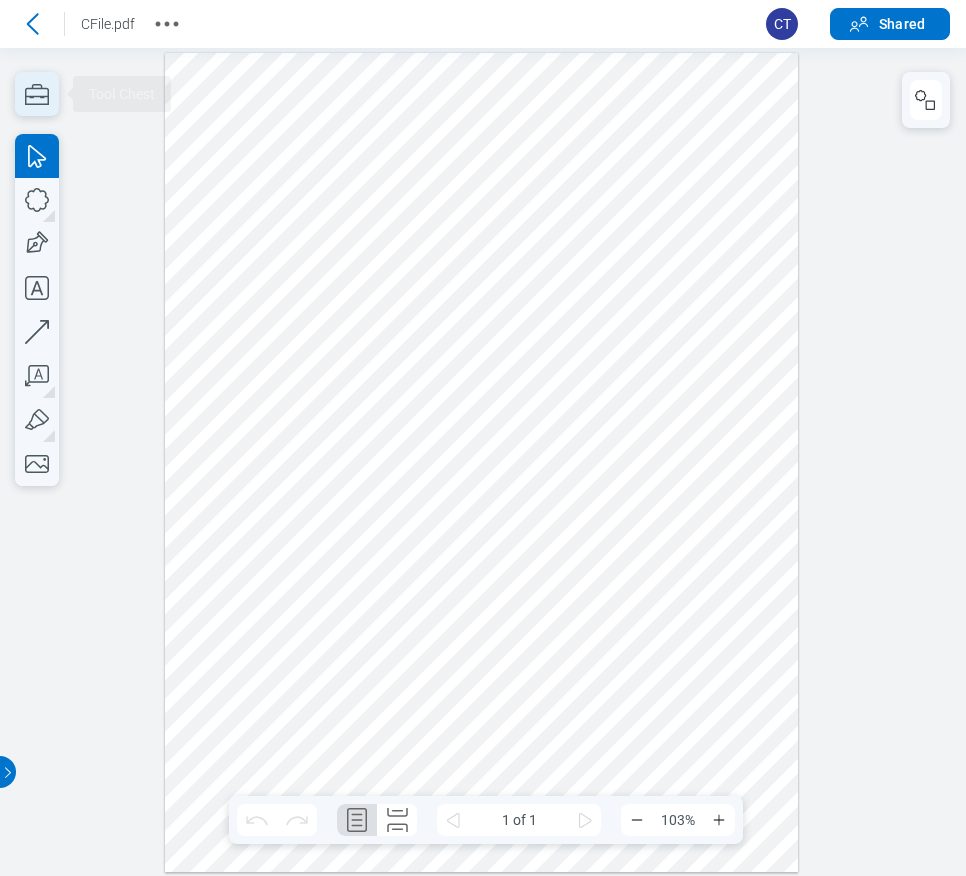 click 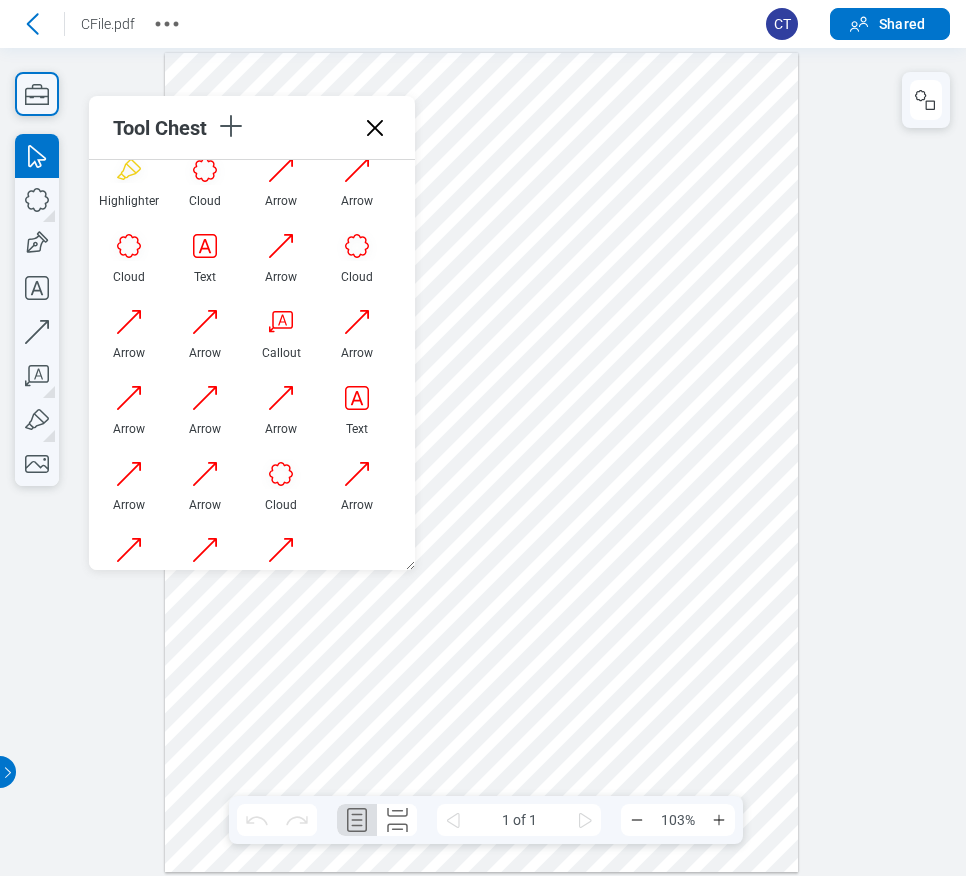 scroll, scrollTop: 566, scrollLeft: 0, axis: vertical 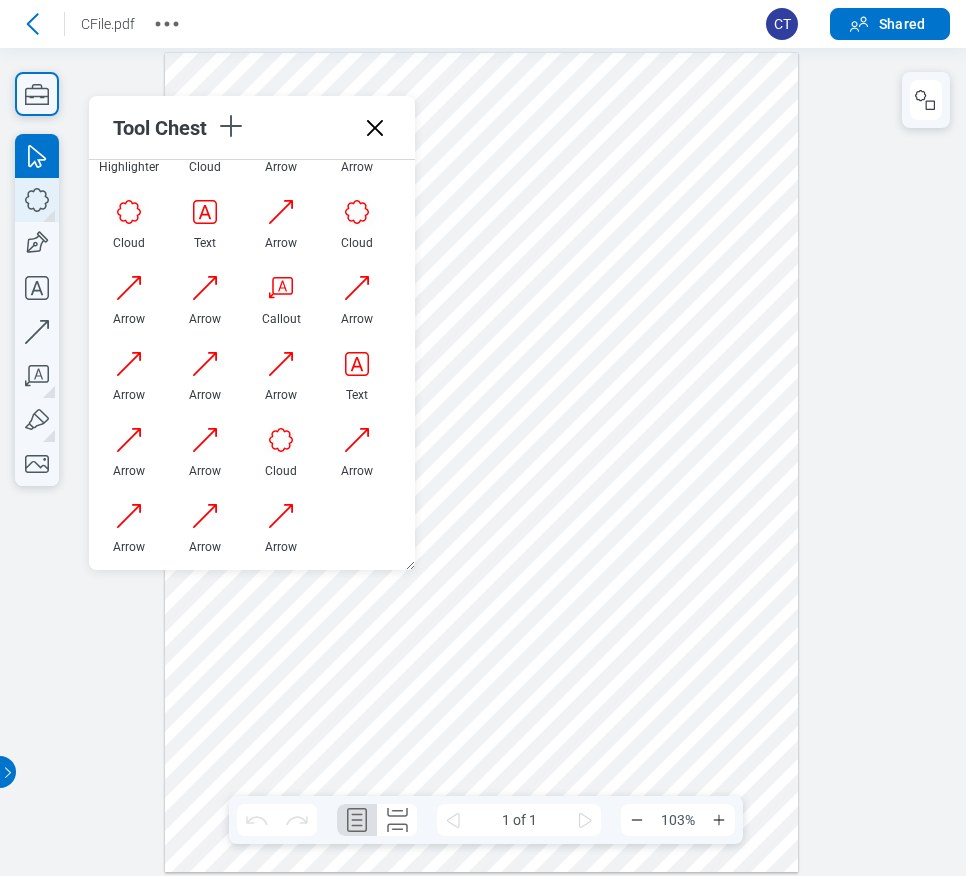click 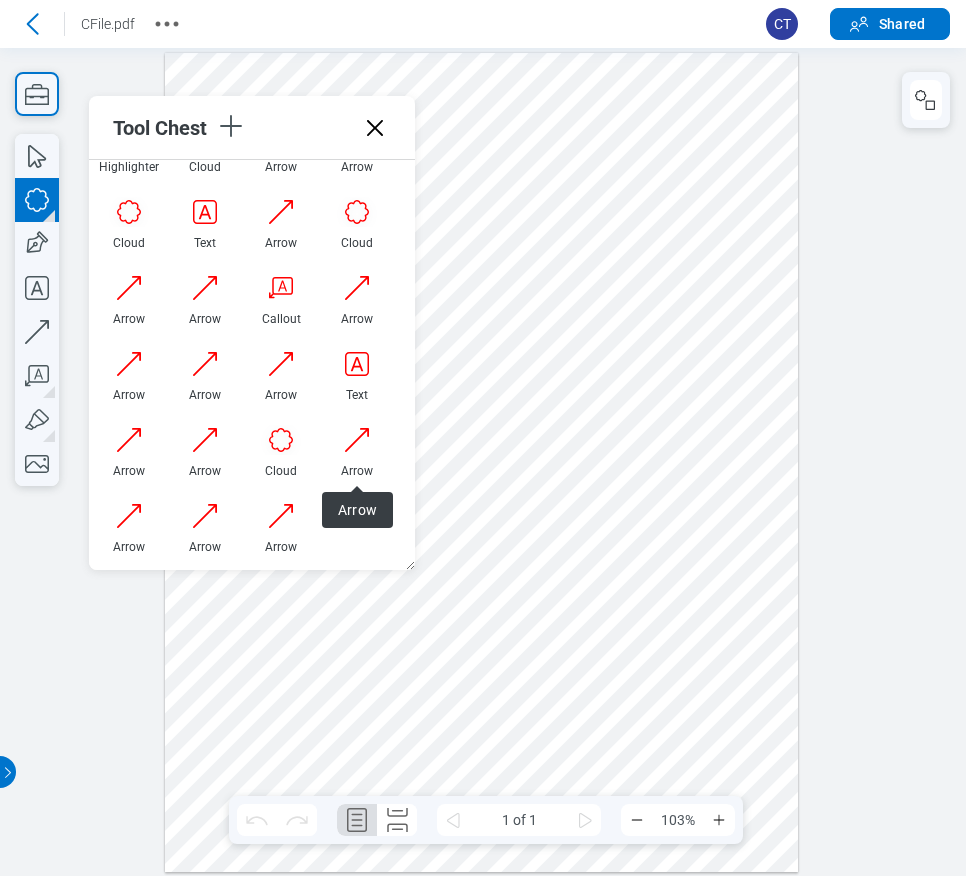 drag, startPoint x: 486, startPoint y: 439, endPoint x: 505, endPoint y: 460, distance: 28.319605 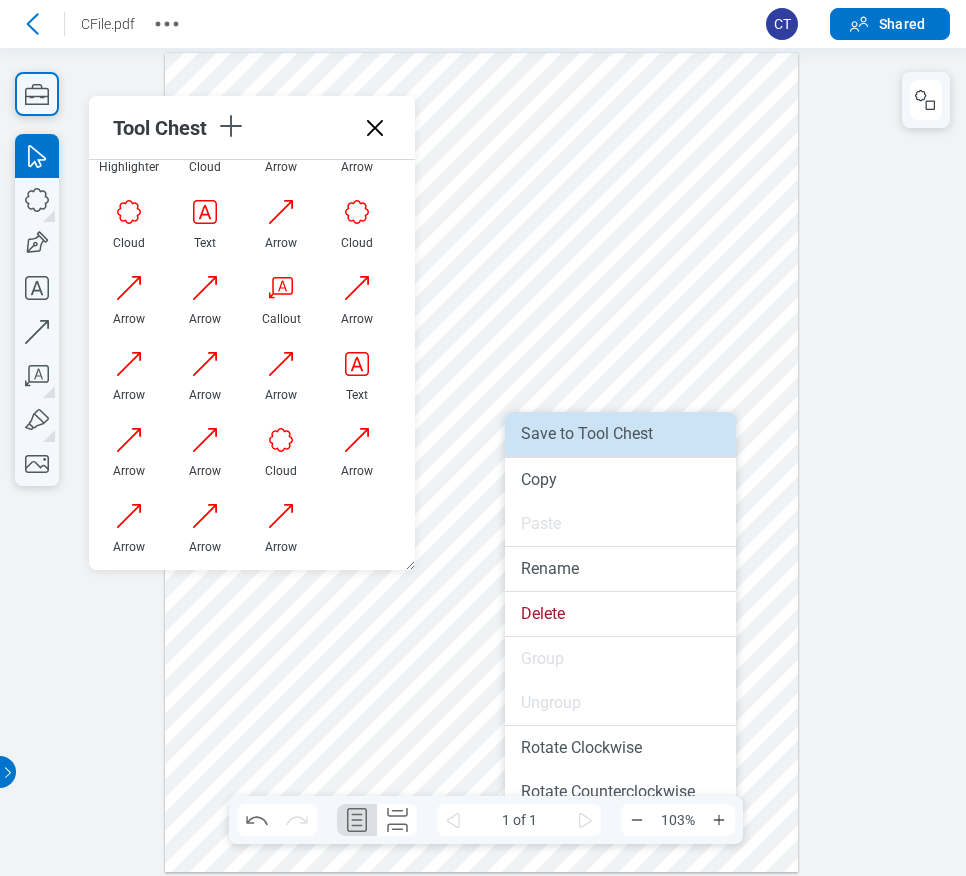 click on "Save to Tool Chest" at bounding box center [620, 434] 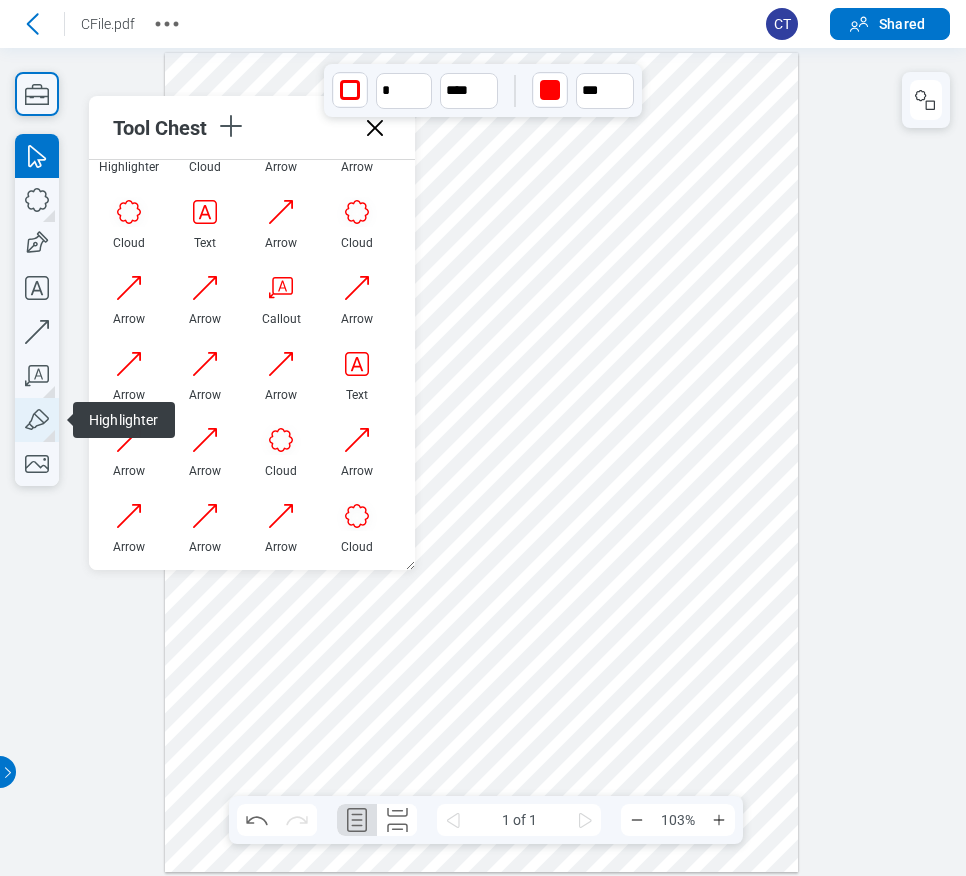click 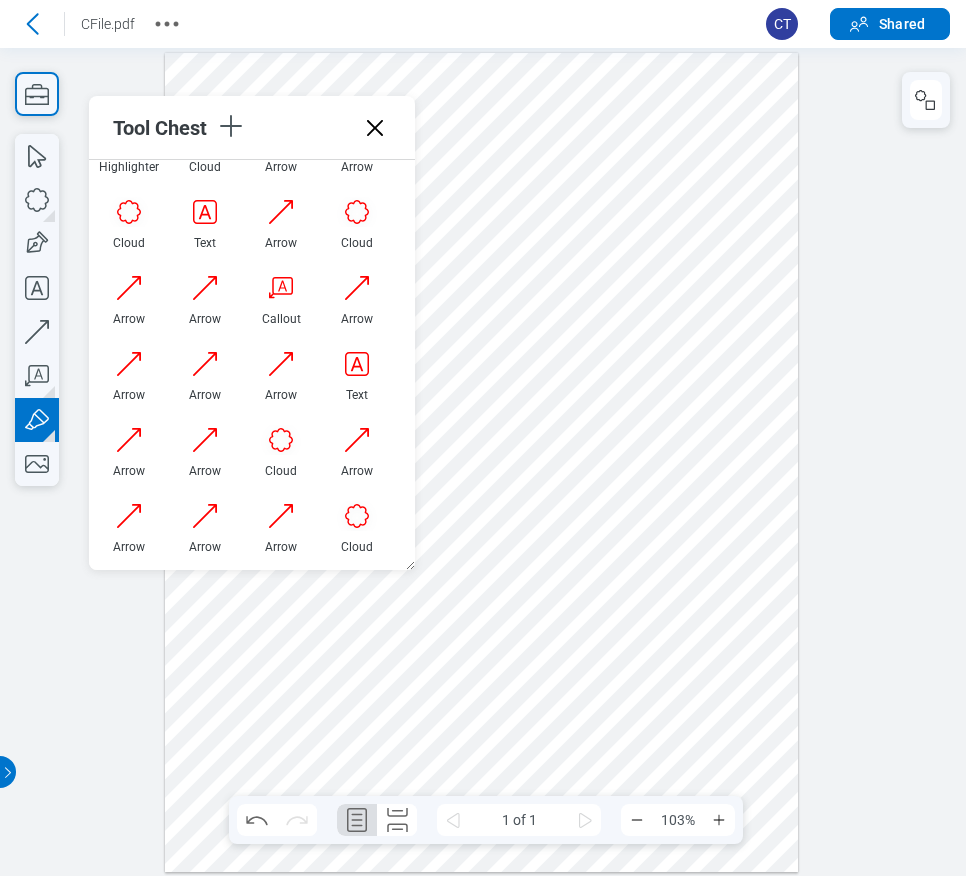drag, startPoint x: 737, startPoint y: 549, endPoint x: 749, endPoint y: 554, distance: 13 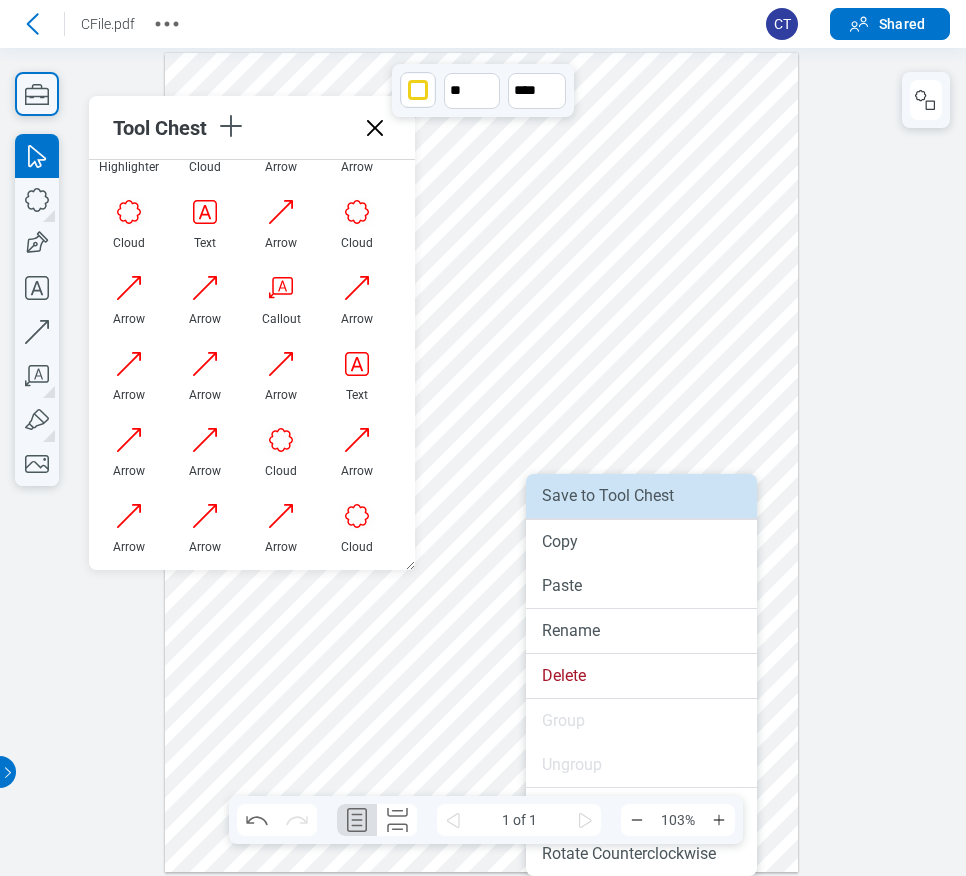 click on "Save to Tool Chest" at bounding box center (641, 496) 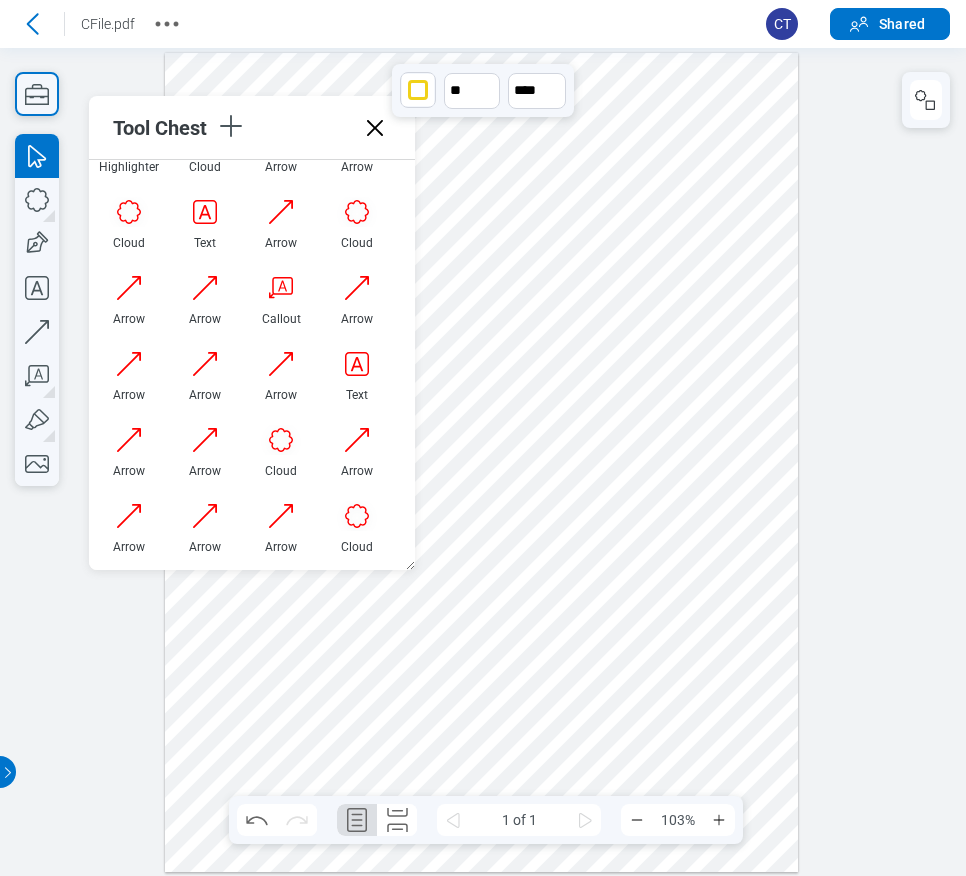 scroll, scrollTop: 642, scrollLeft: 0, axis: vertical 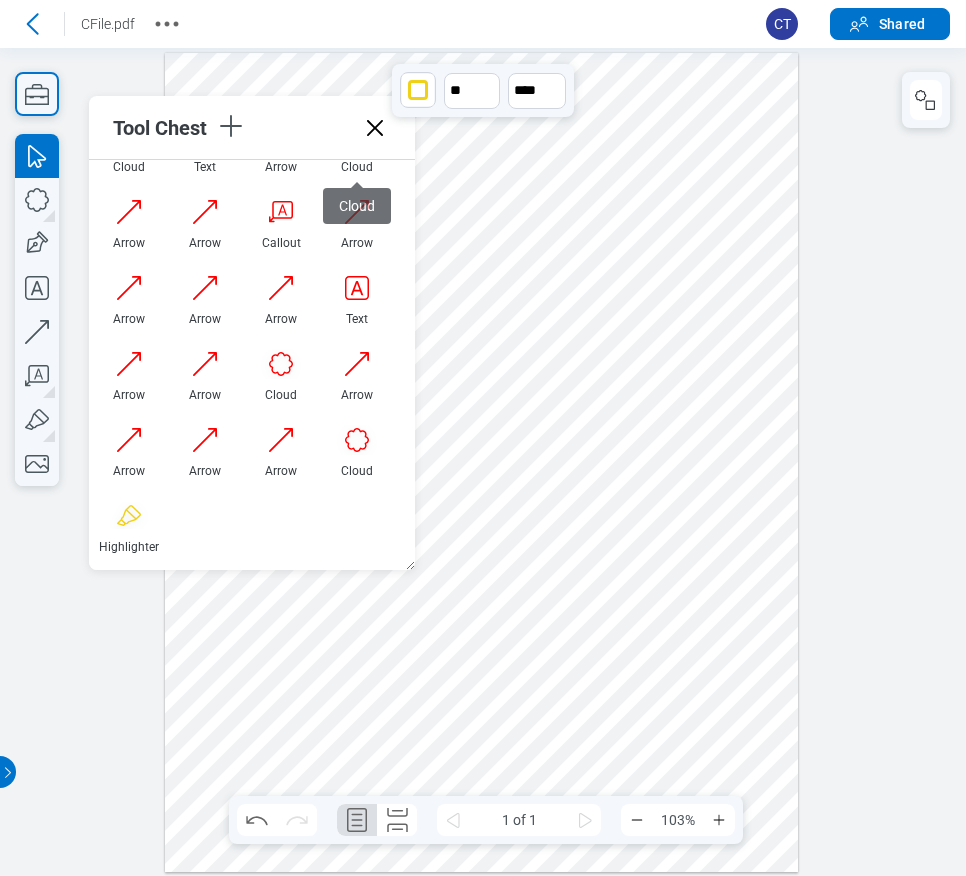 click 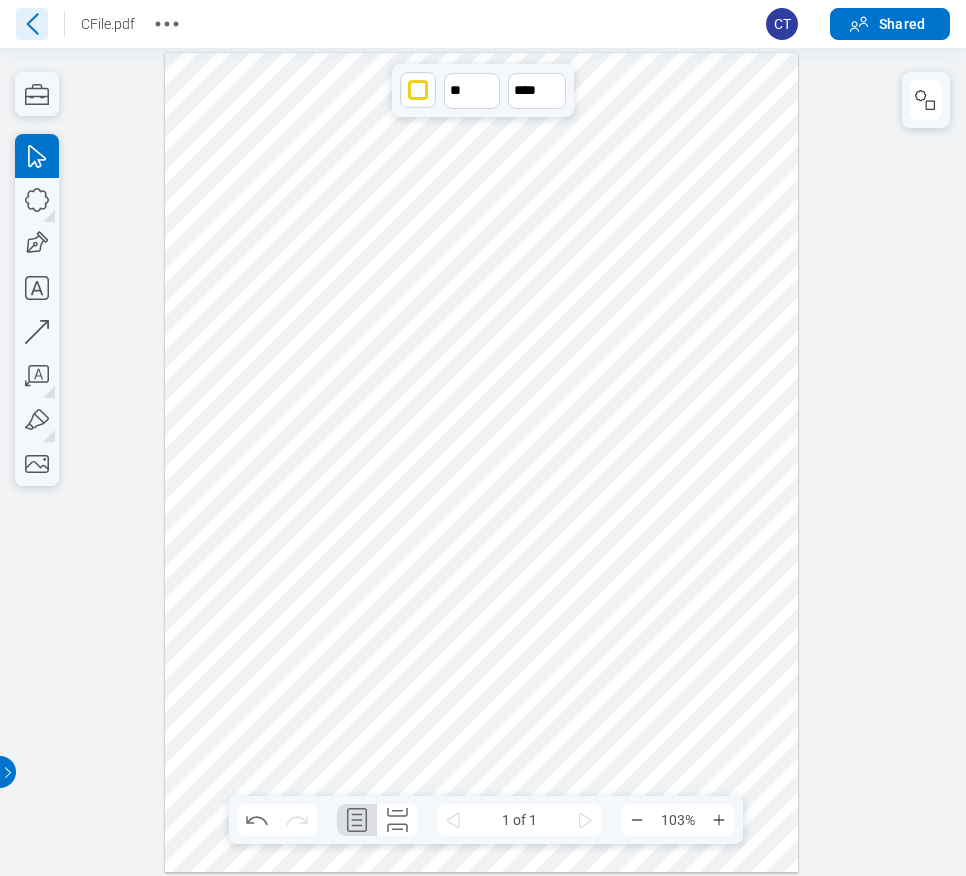 click 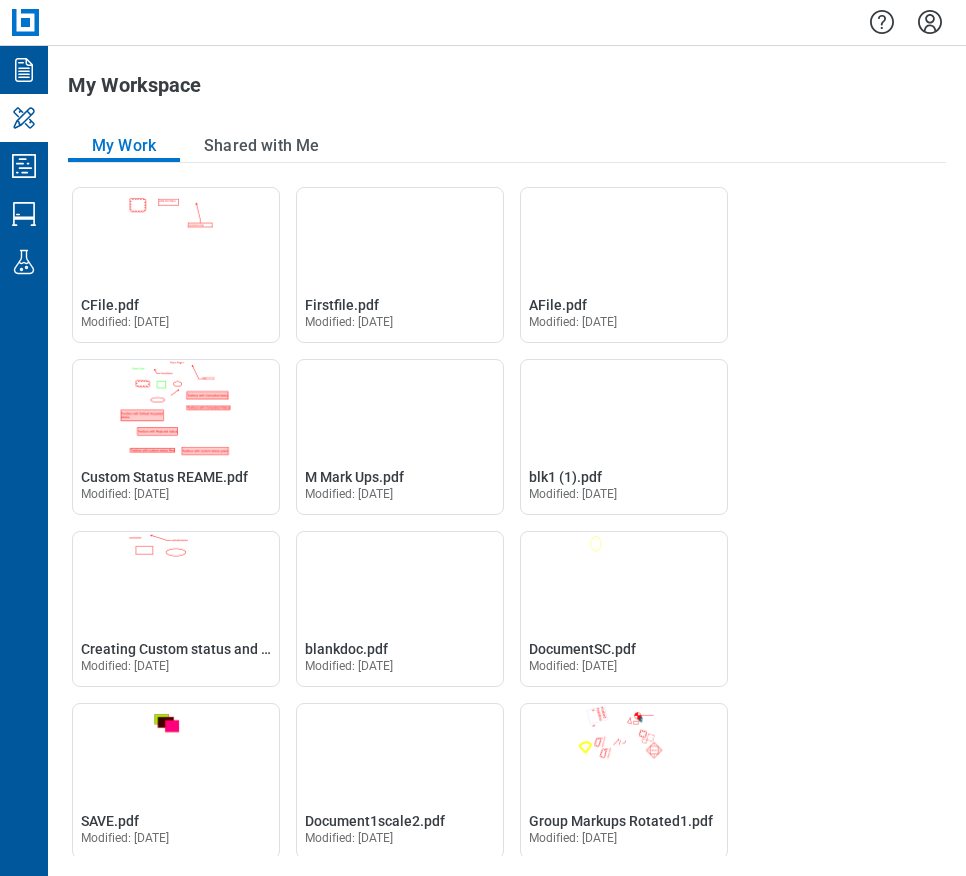 click 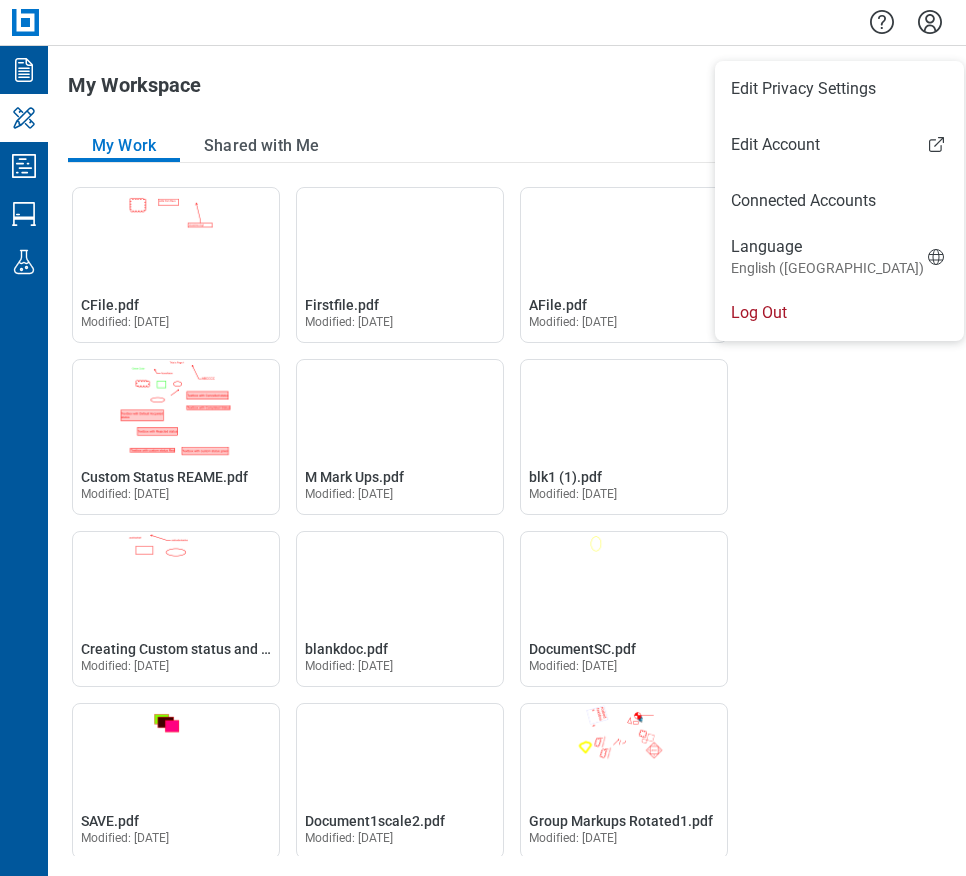 click on "Log Out" at bounding box center [839, 313] 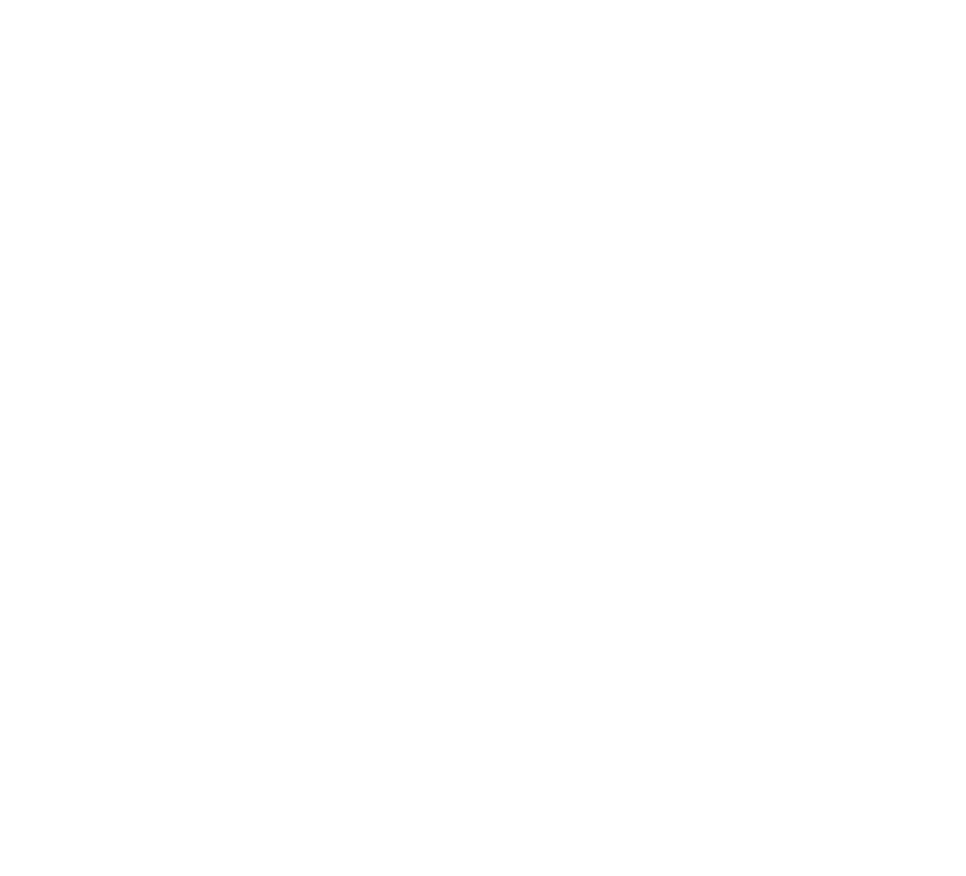 scroll, scrollTop: 0, scrollLeft: 0, axis: both 